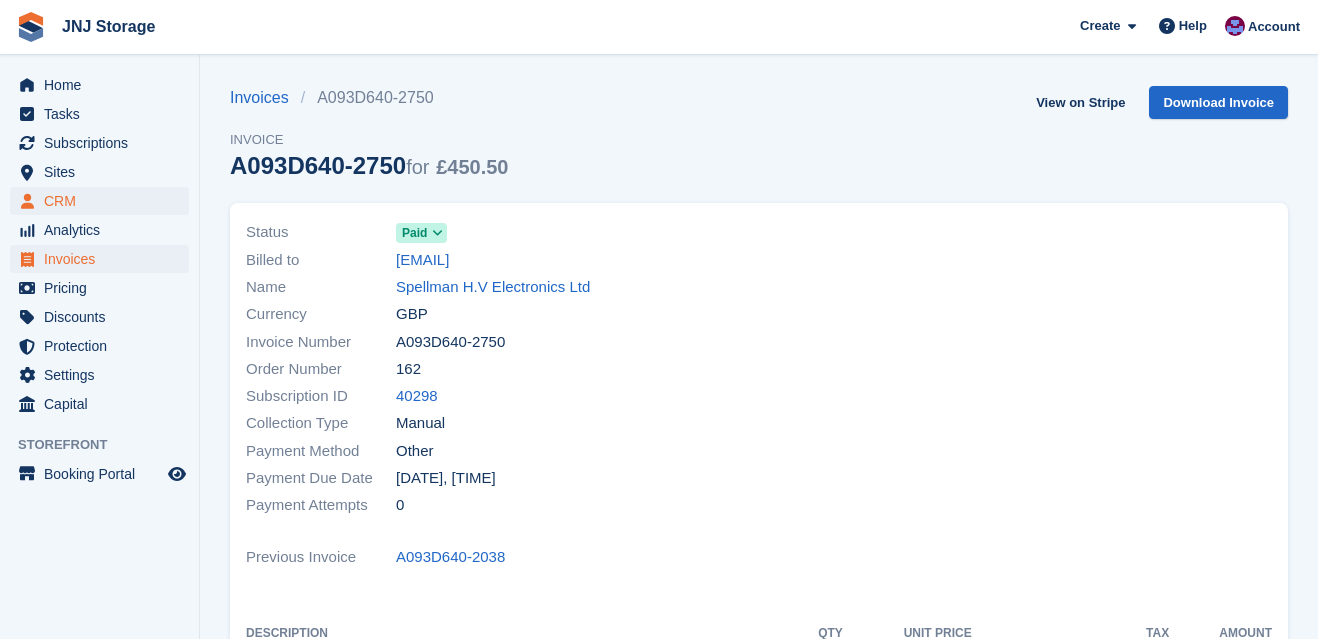 scroll, scrollTop: 0, scrollLeft: 0, axis: both 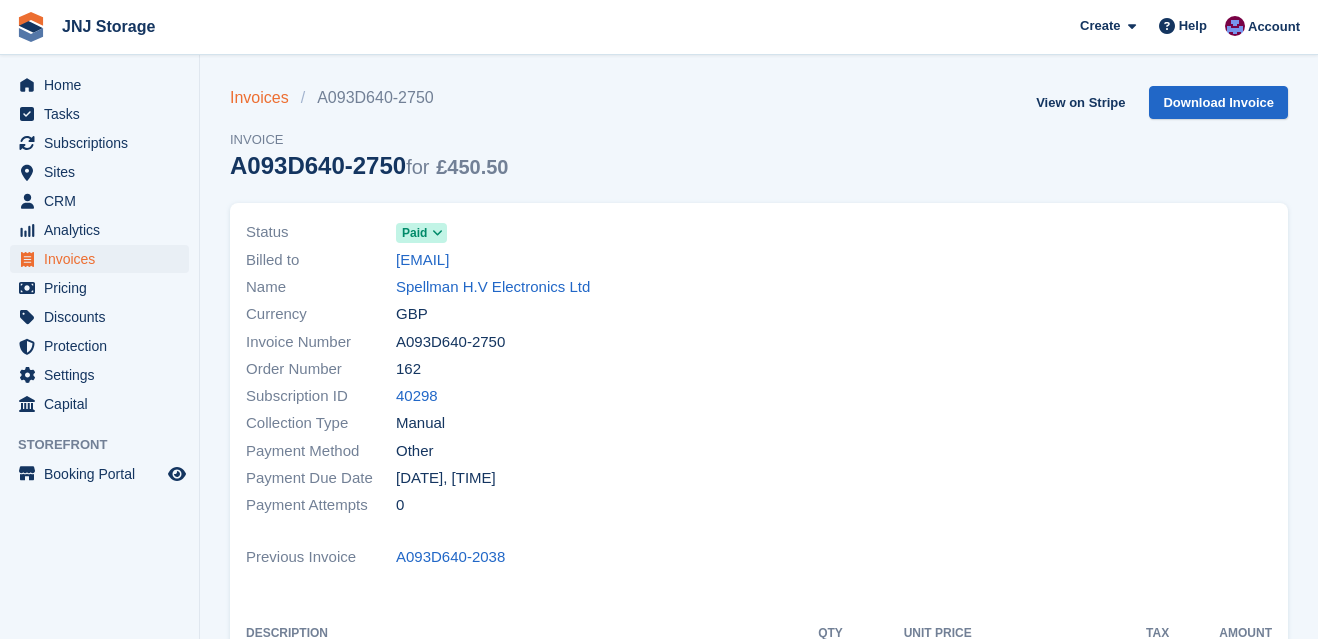 click on "Invoices" at bounding box center [265, 98] 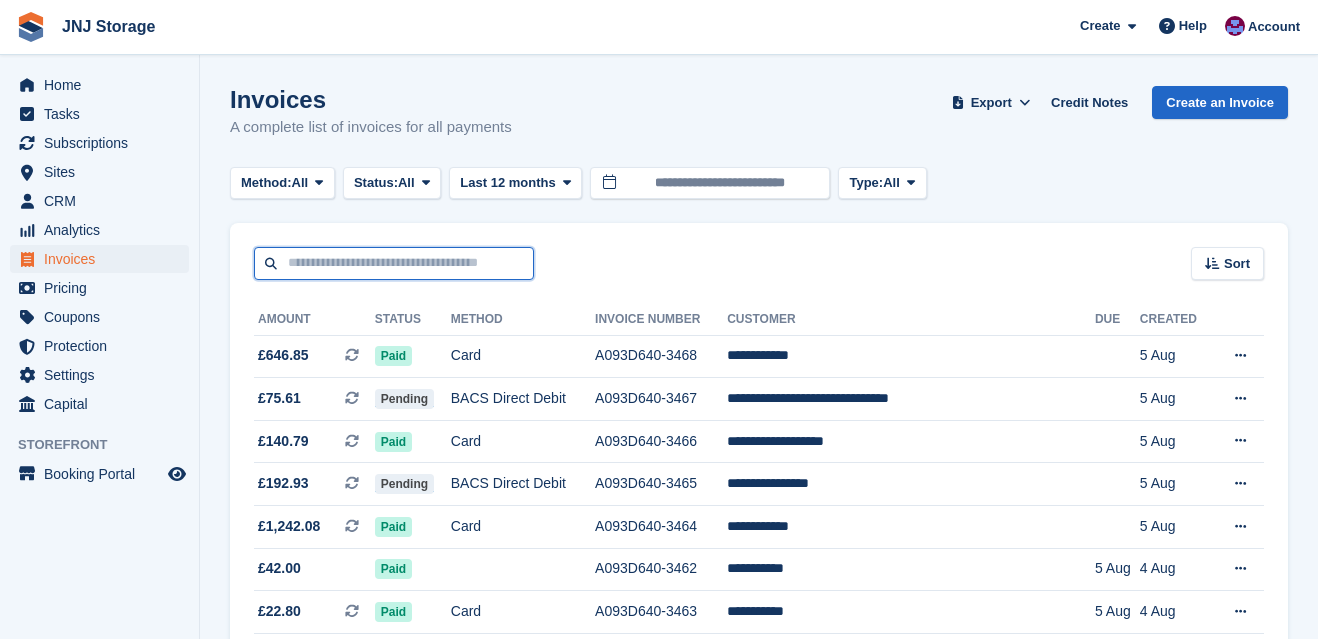 click at bounding box center [394, 263] 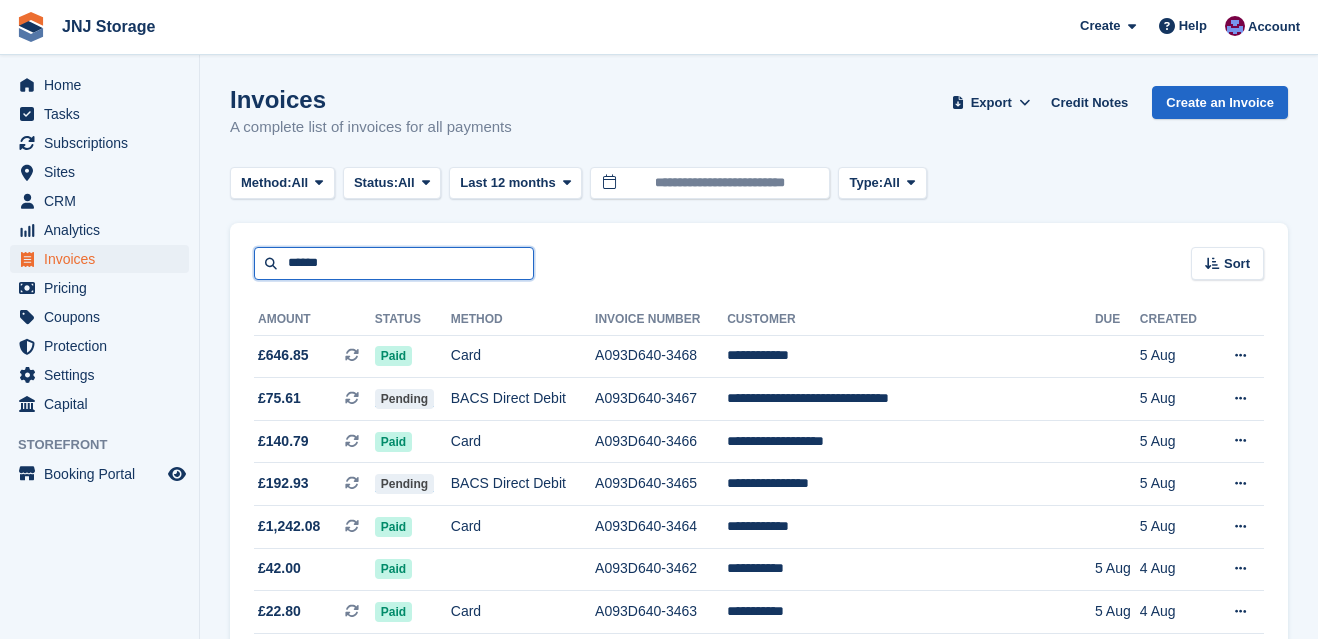 type on "******" 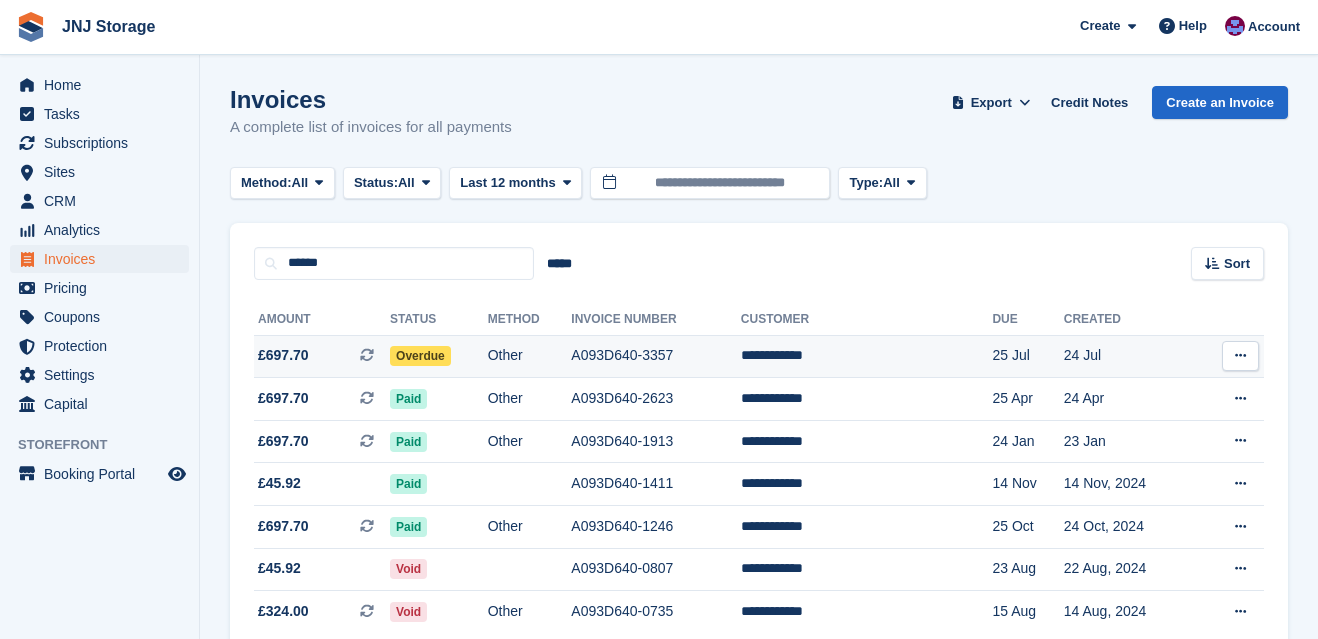 click on "£697.70
This is a recurring subscription invoice." at bounding box center [322, 355] 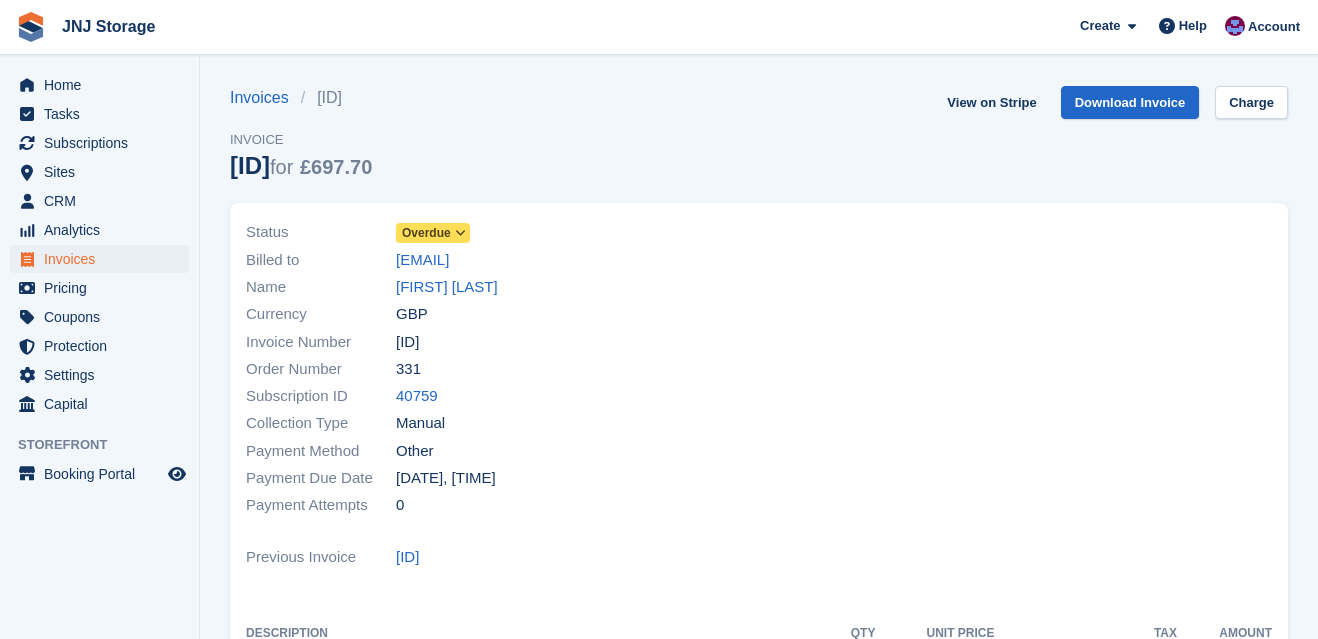 scroll, scrollTop: 0, scrollLeft: 0, axis: both 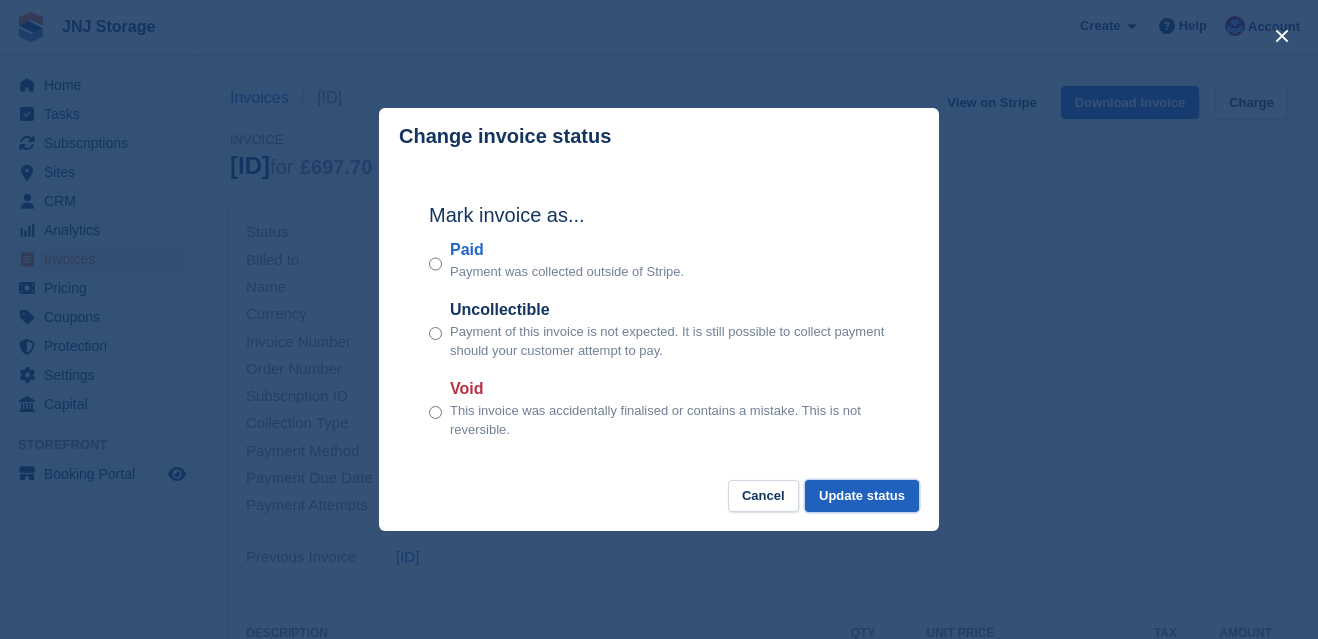 click on "Update status" at bounding box center [862, 496] 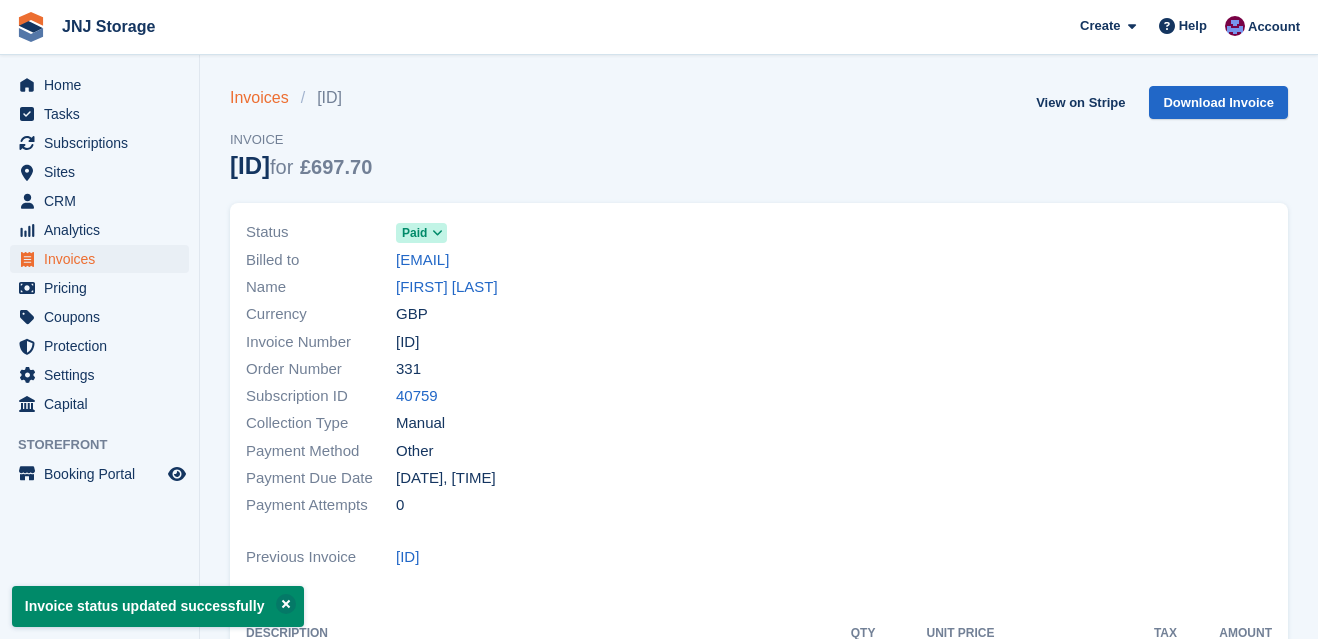 click on "Invoices" at bounding box center [265, 98] 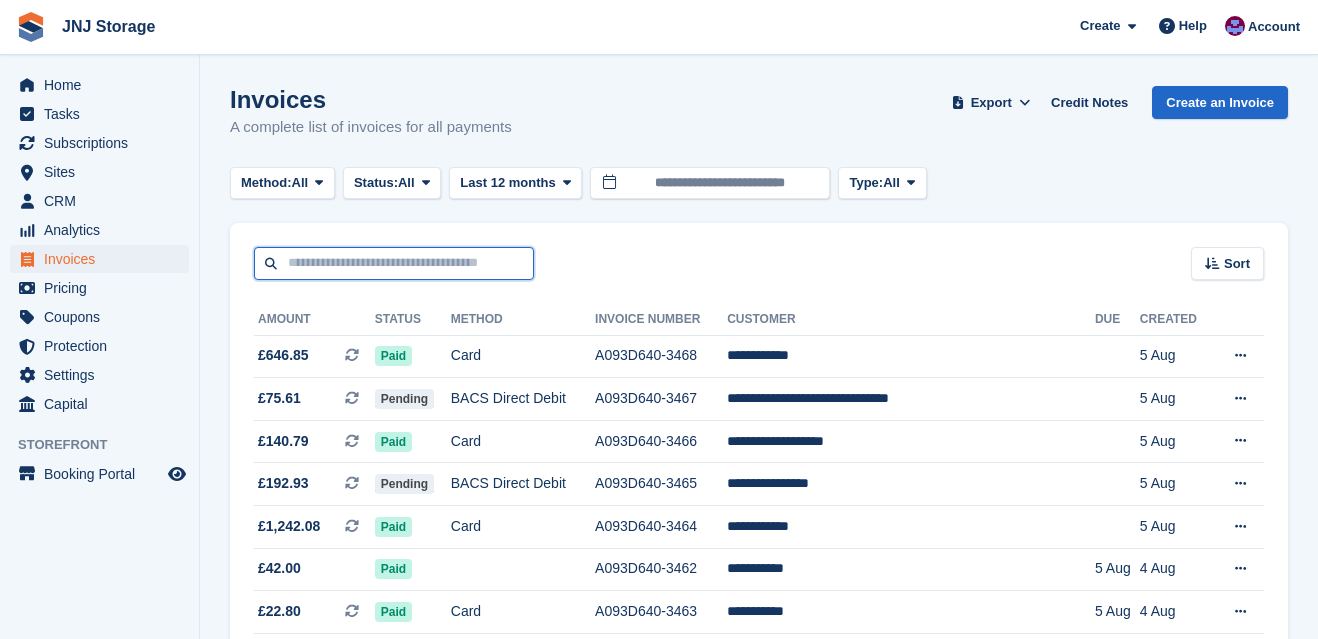 click at bounding box center [394, 263] 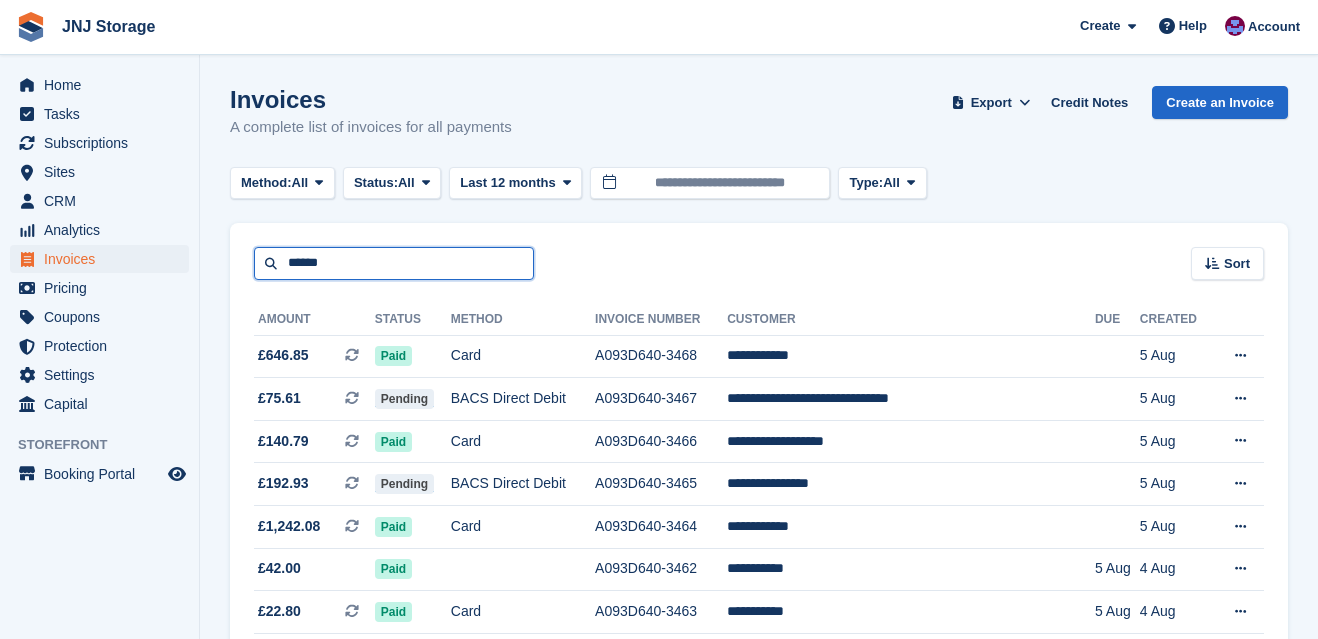 type on "******" 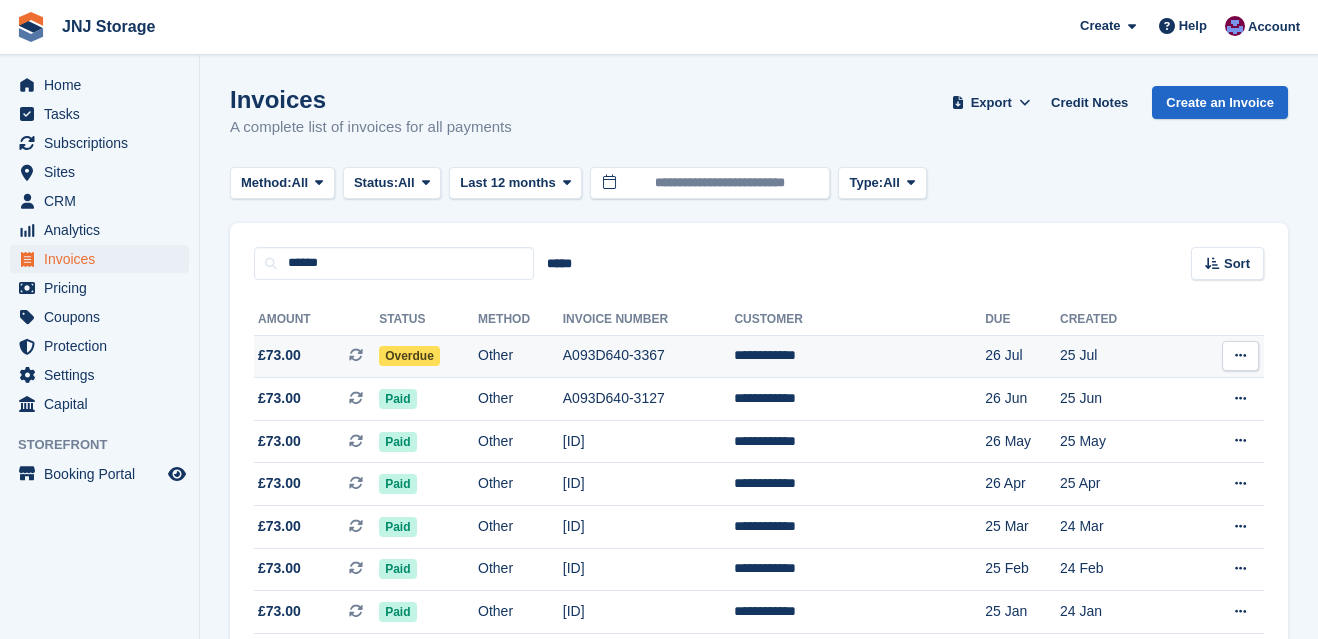 click on "£73.00
This is a recurring subscription invoice." at bounding box center (316, 355) 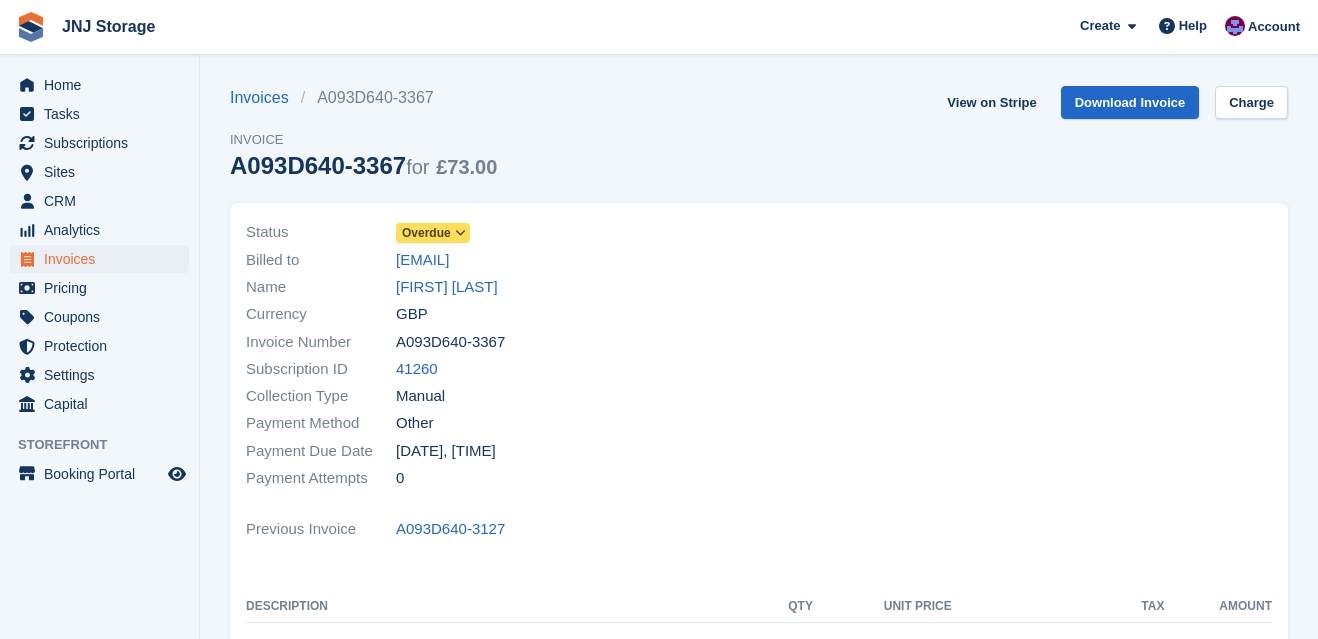 scroll, scrollTop: 0, scrollLeft: 0, axis: both 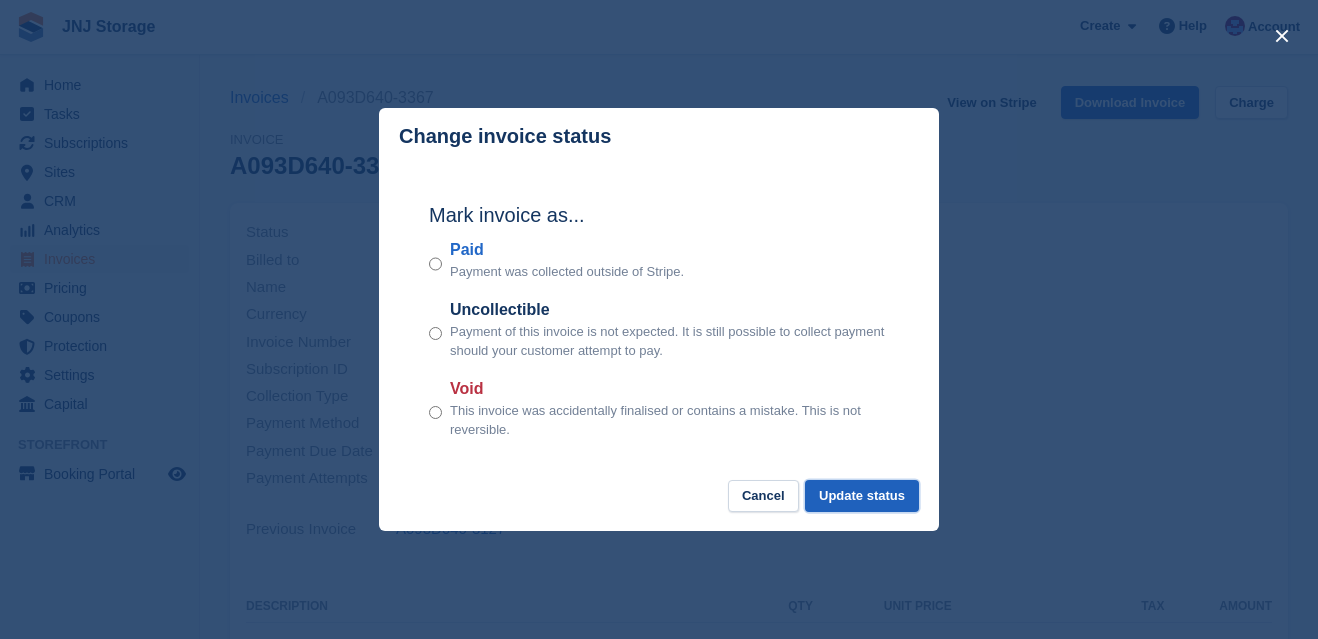 click on "Update status" at bounding box center (862, 496) 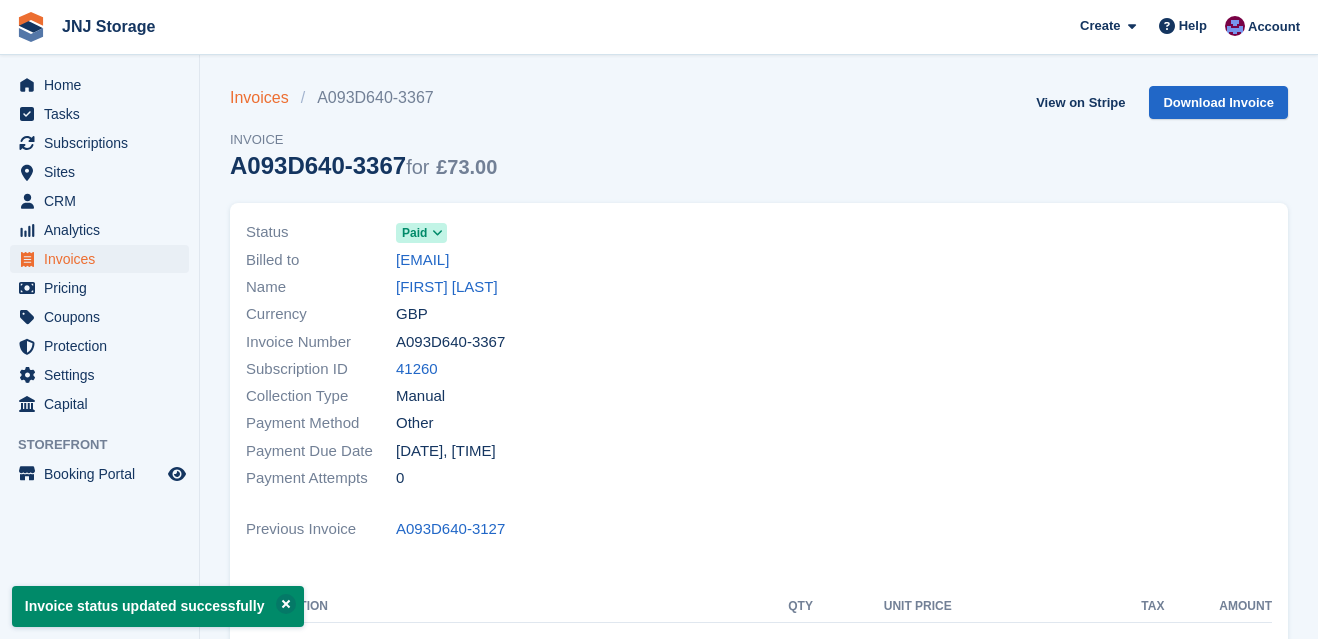 click on "Invoices" at bounding box center [265, 98] 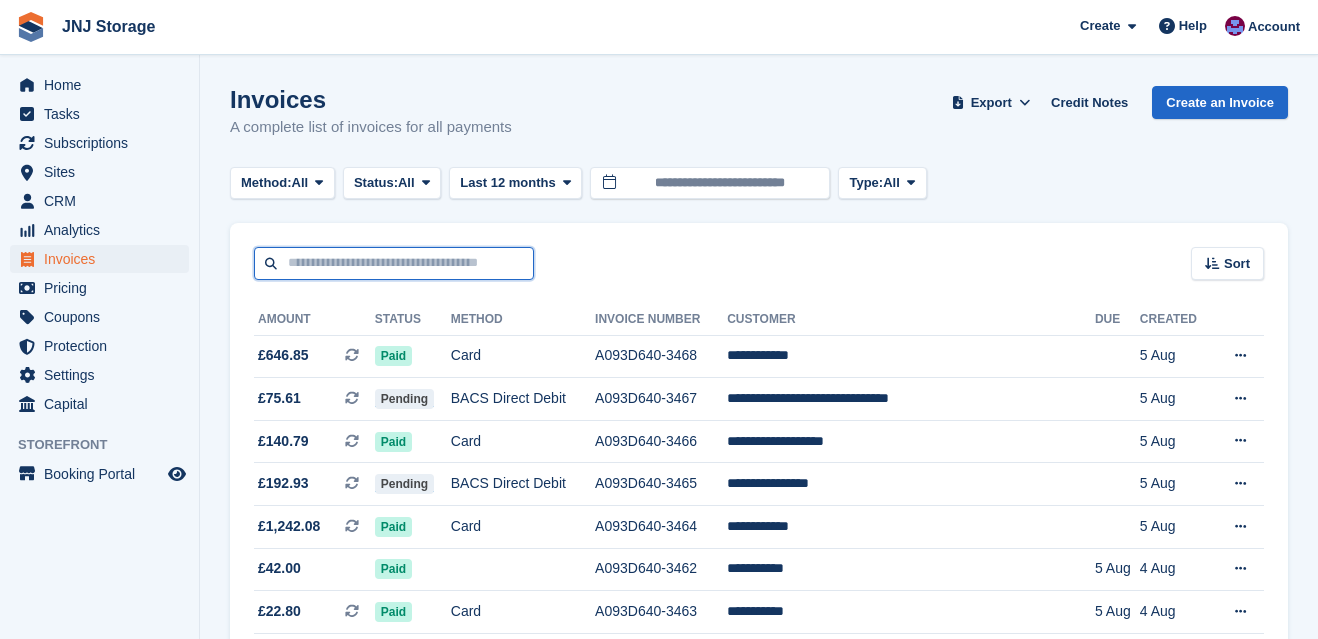 click at bounding box center [394, 263] 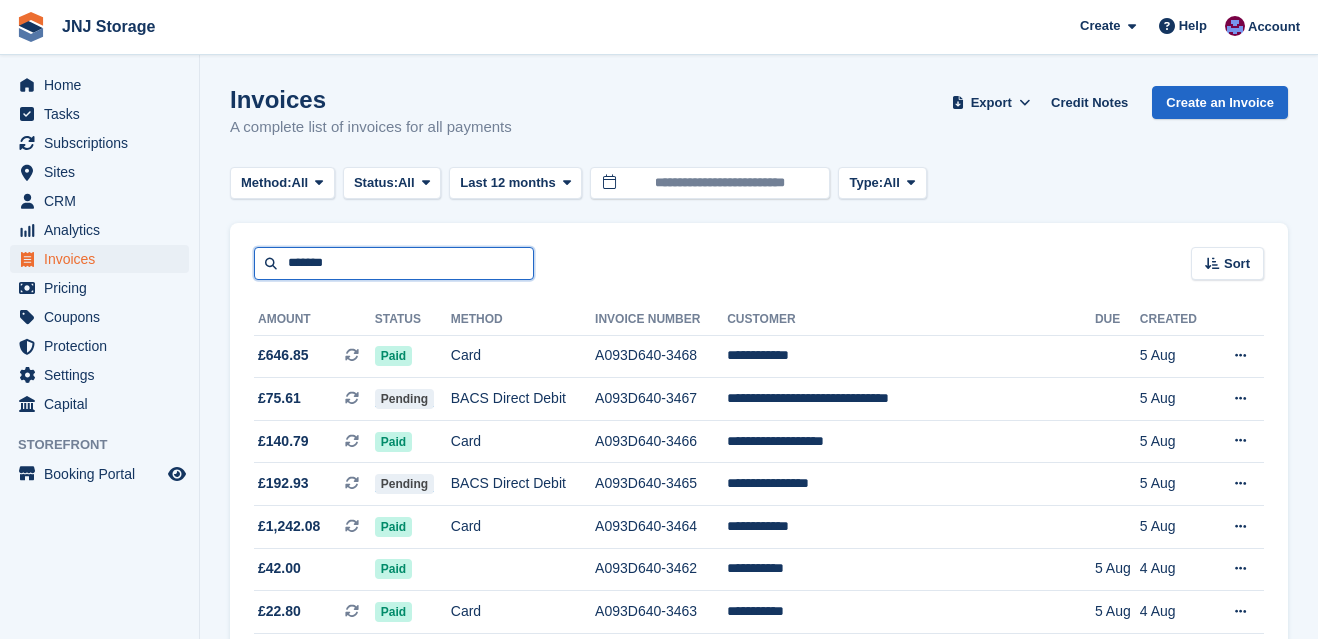 type on "*******" 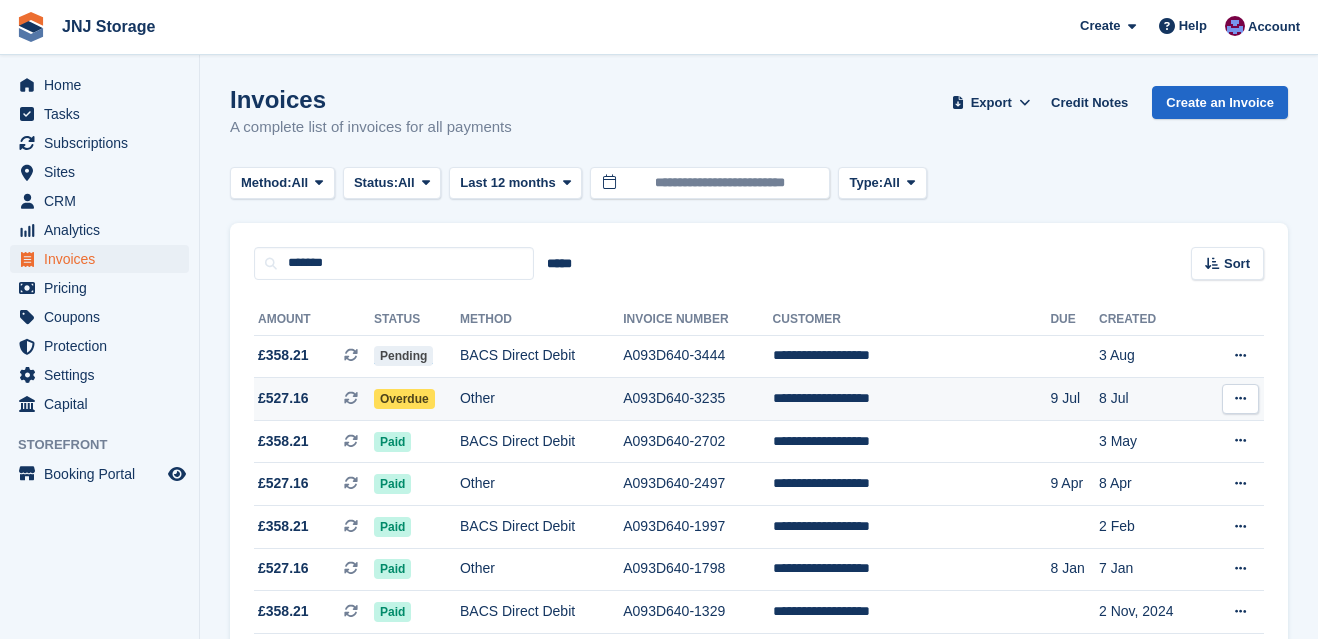 click on "£527.16
This is a recurring subscription invoice." at bounding box center (314, 398) 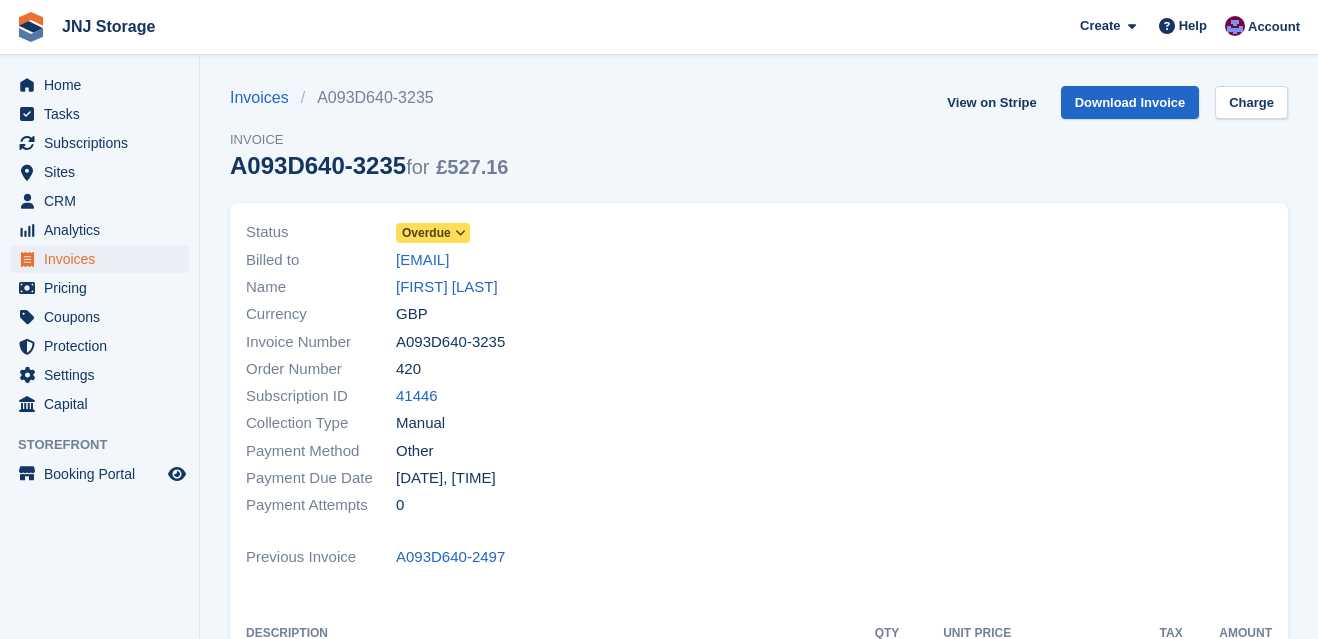 scroll, scrollTop: 0, scrollLeft: 0, axis: both 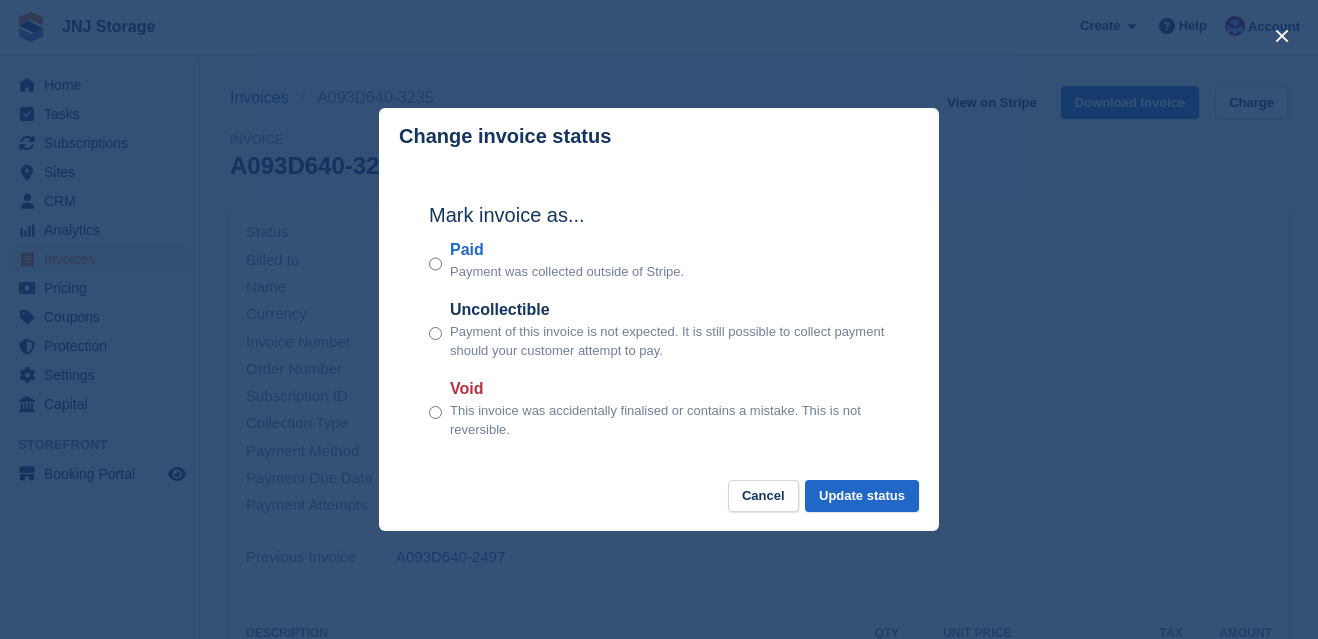 click on "Mark invoice as...
Paid
Payment was collected outside of Stripe.
Uncollectible
Payment of this invoice is not expected. It is still possible to collect payment should your customer attempt to pay.
Void
This invoice was accidentally finalised or contains a mistake. This is not reversible." at bounding box center [659, 322] 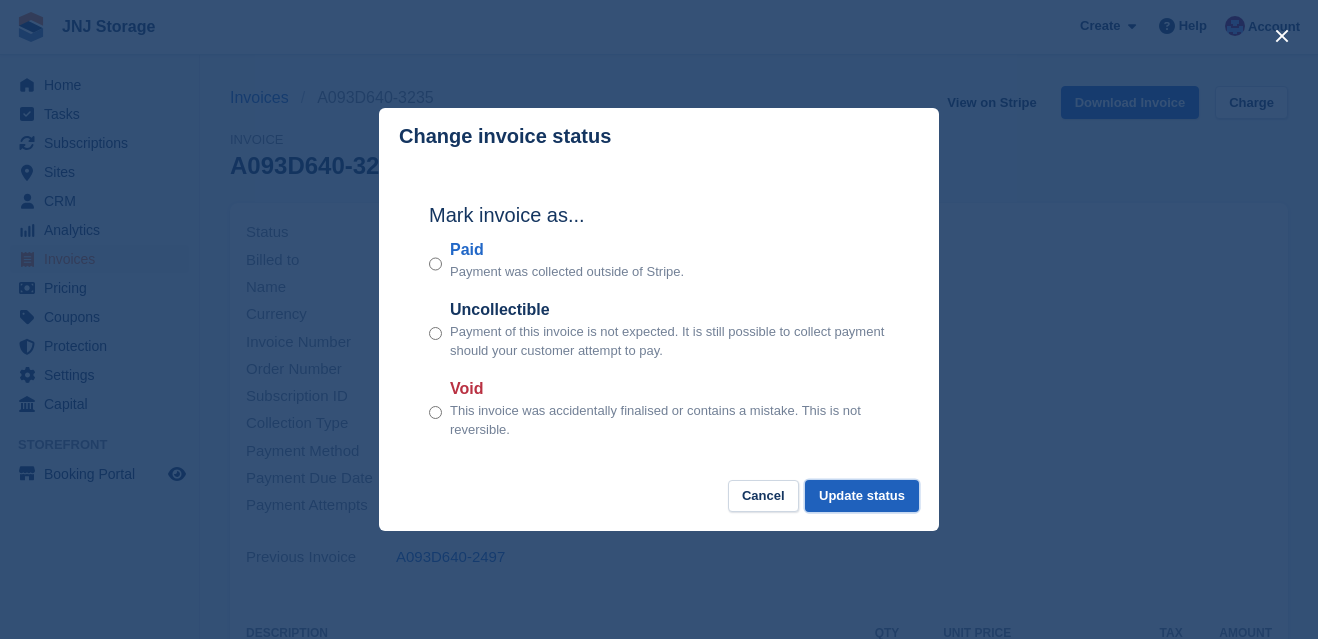 click on "Update status" at bounding box center (862, 496) 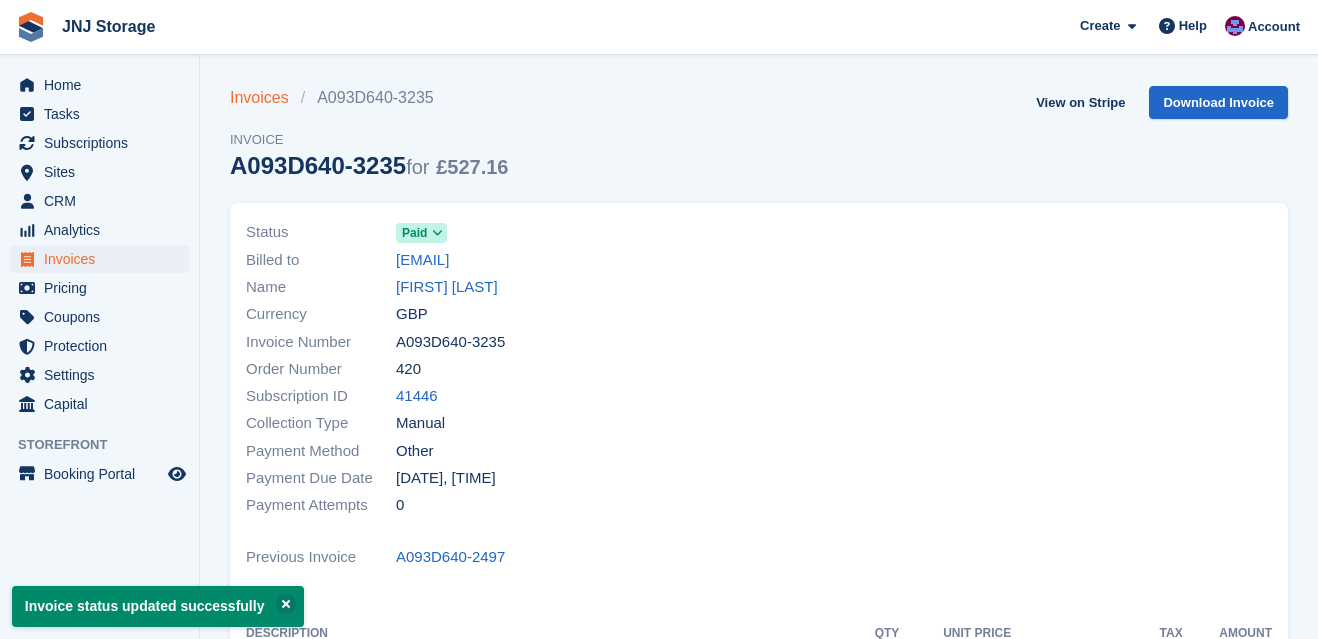 click on "Invoices" at bounding box center [265, 98] 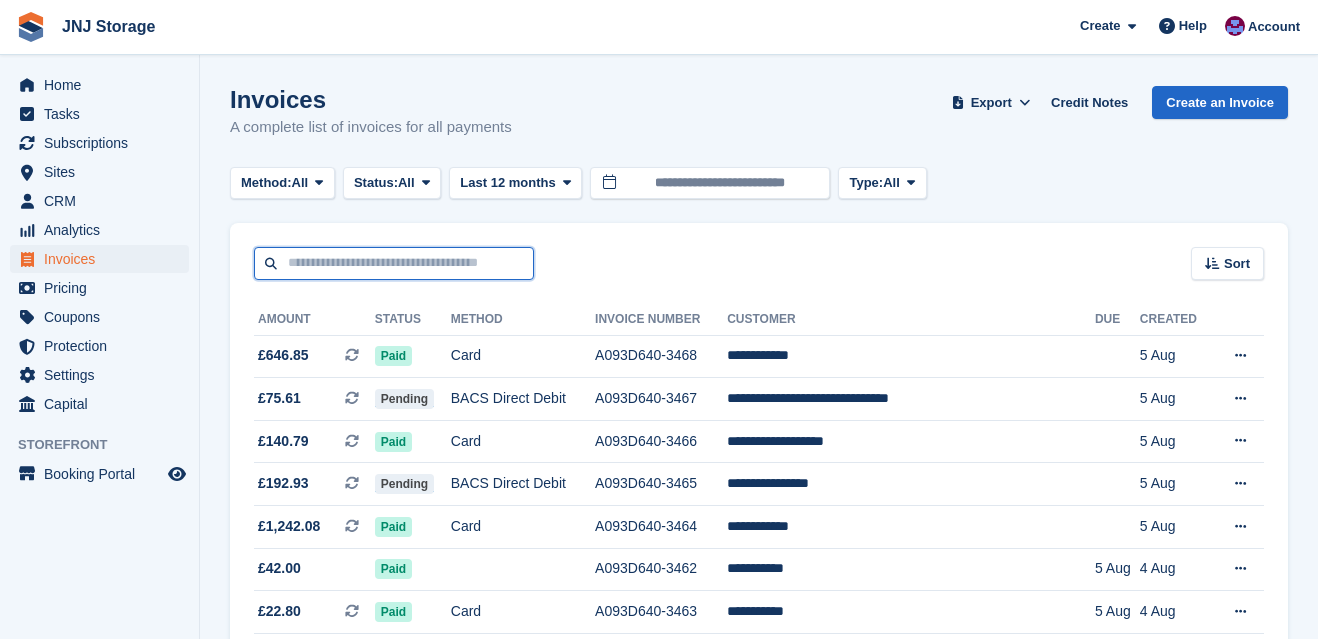 click at bounding box center [394, 263] 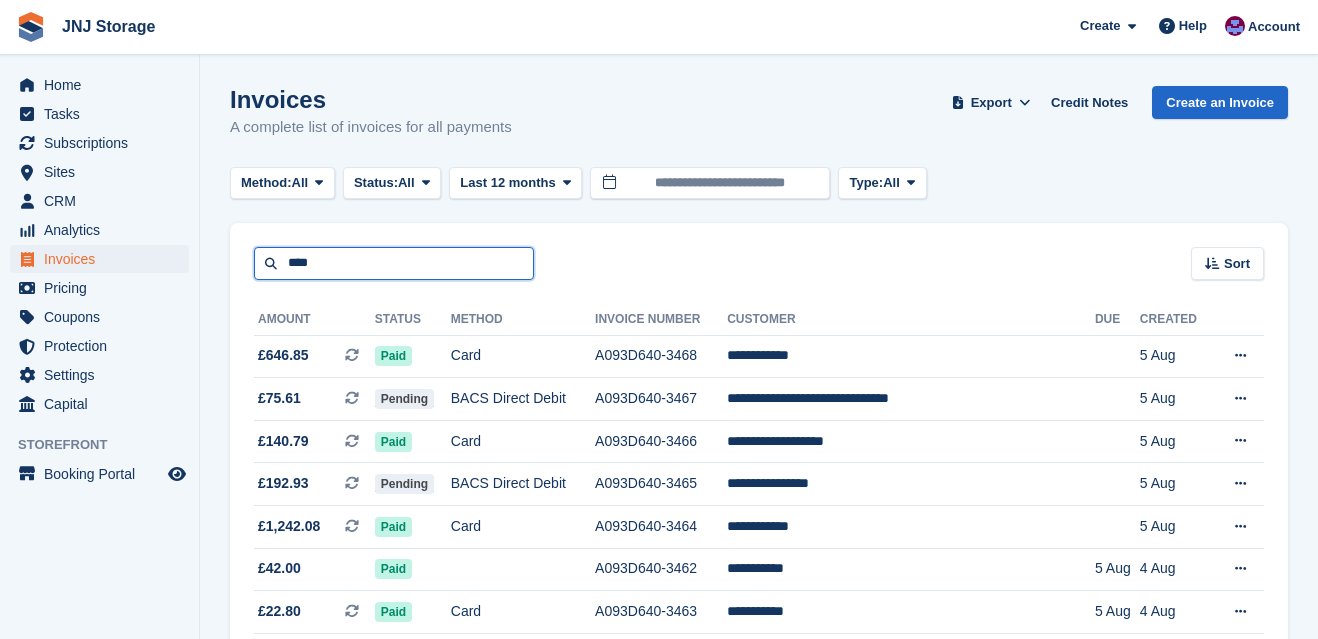 type on "****" 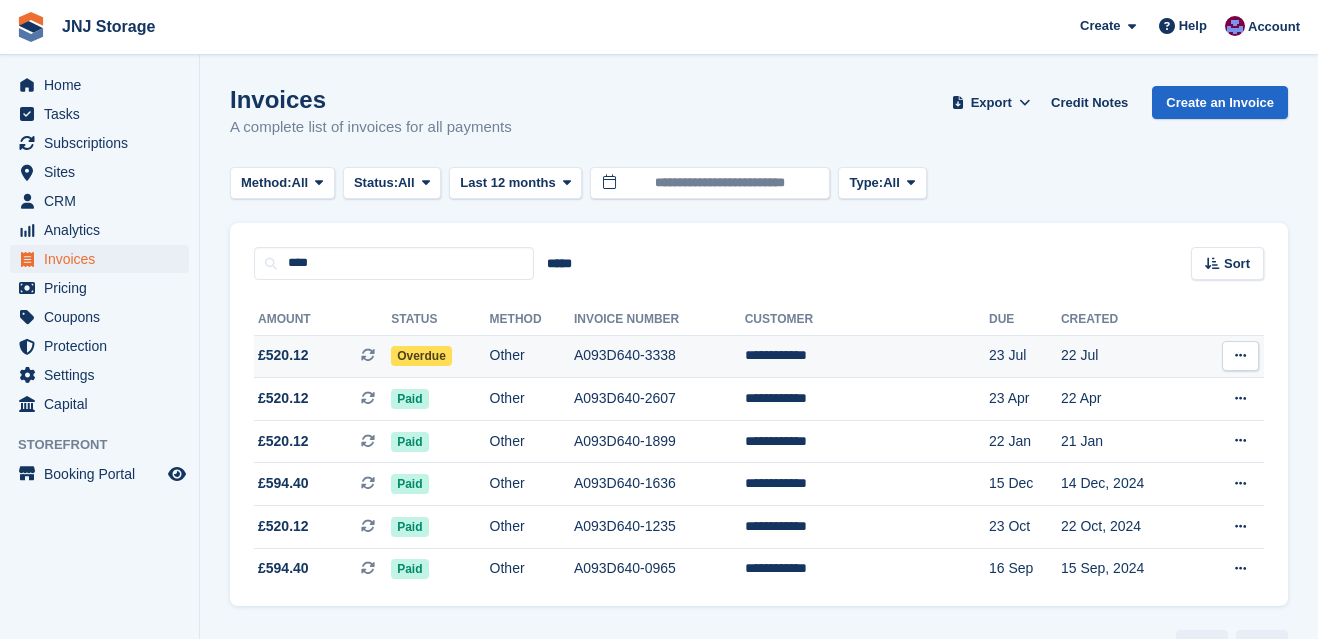 click on "£520.12
This is a recurring subscription invoice." at bounding box center (322, 355) 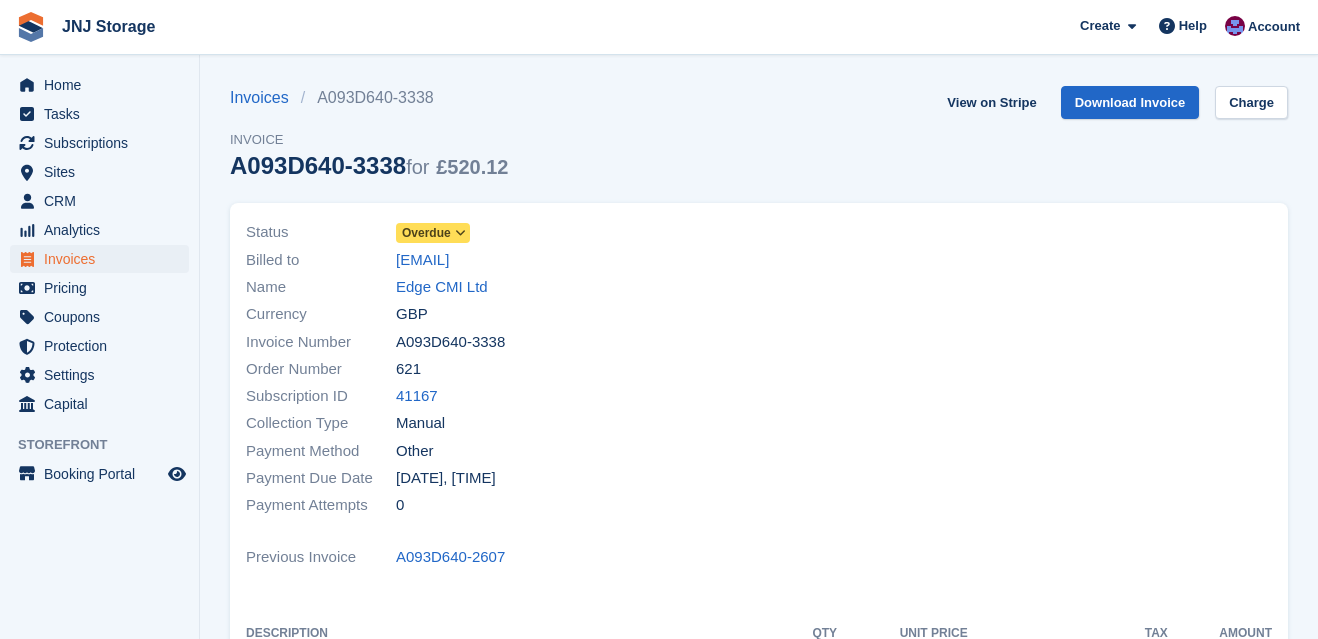 scroll, scrollTop: 0, scrollLeft: 0, axis: both 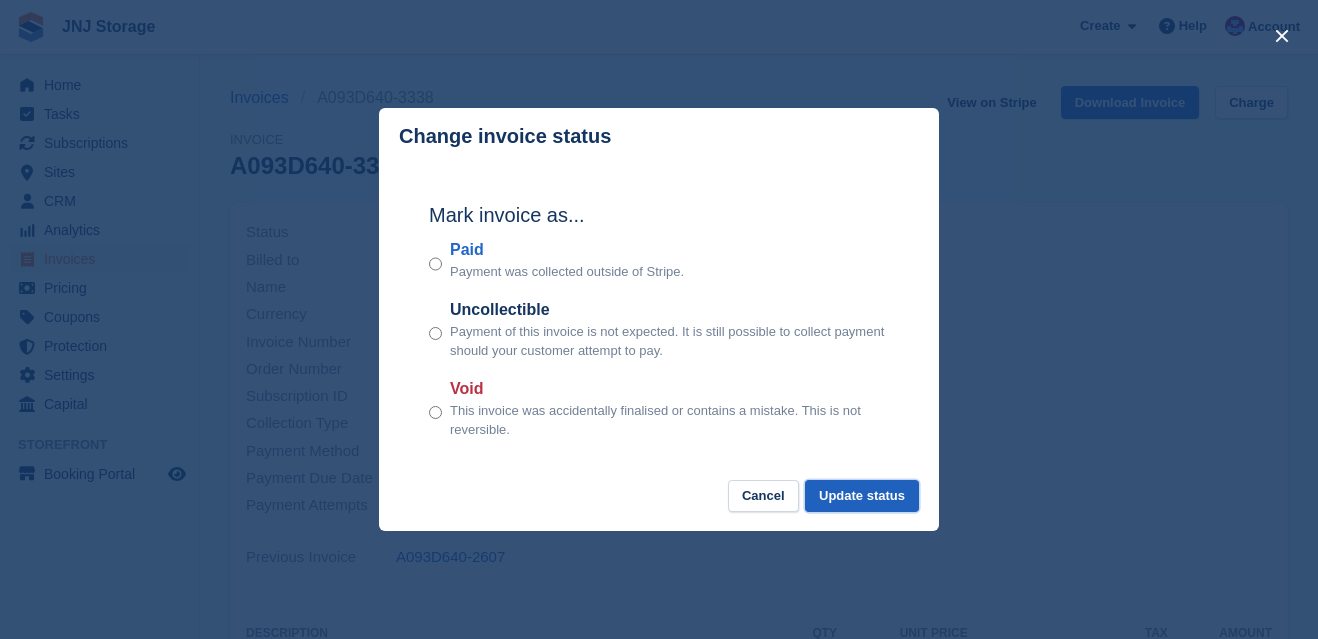click on "Update status" at bounding box center [862, 496] 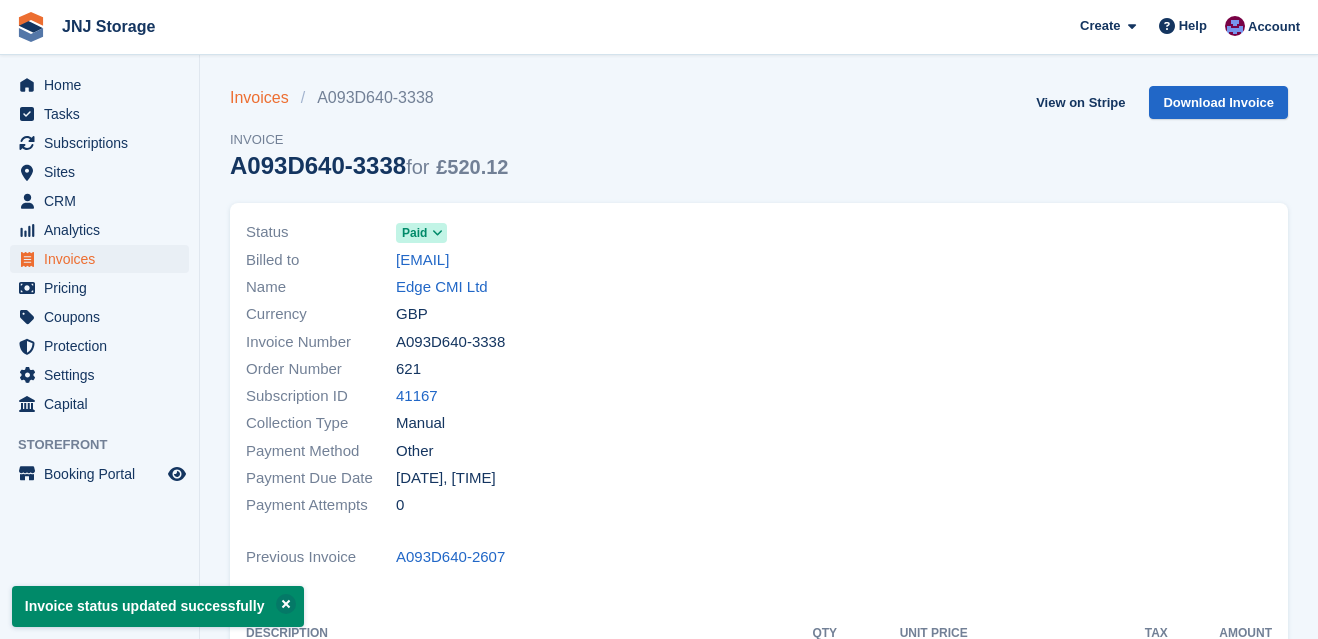 click on "Invoices" at bounding box center (265, 98) 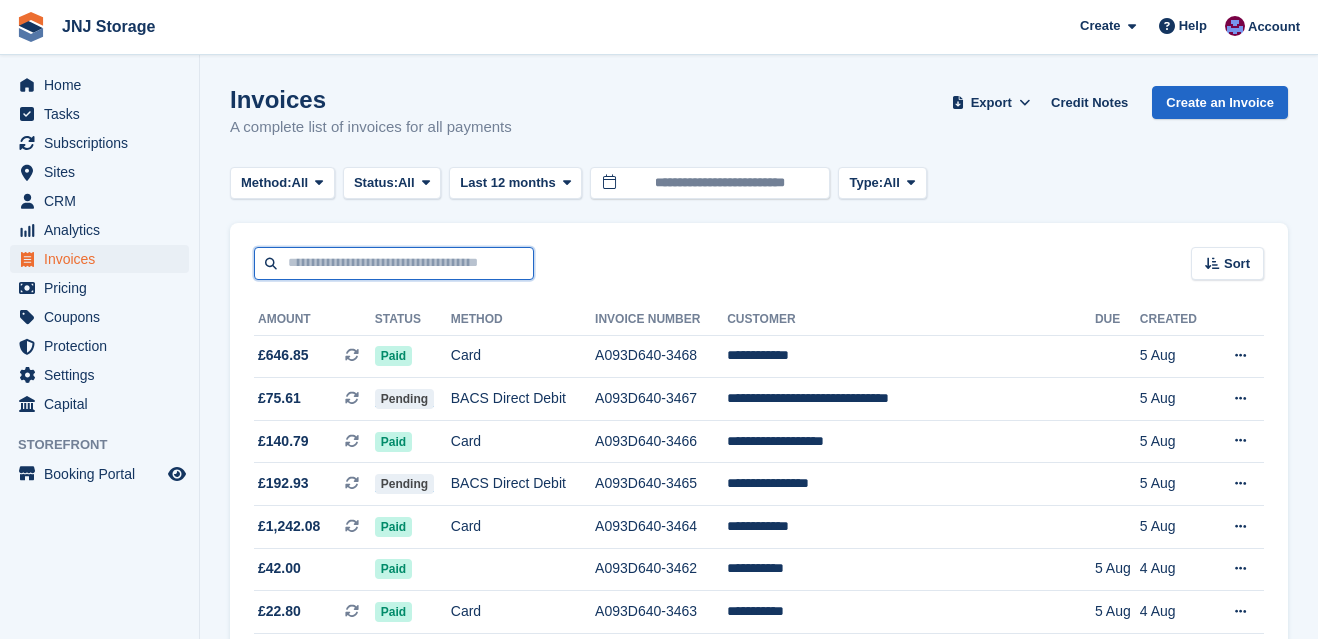 click at bounding box center (394, 263) 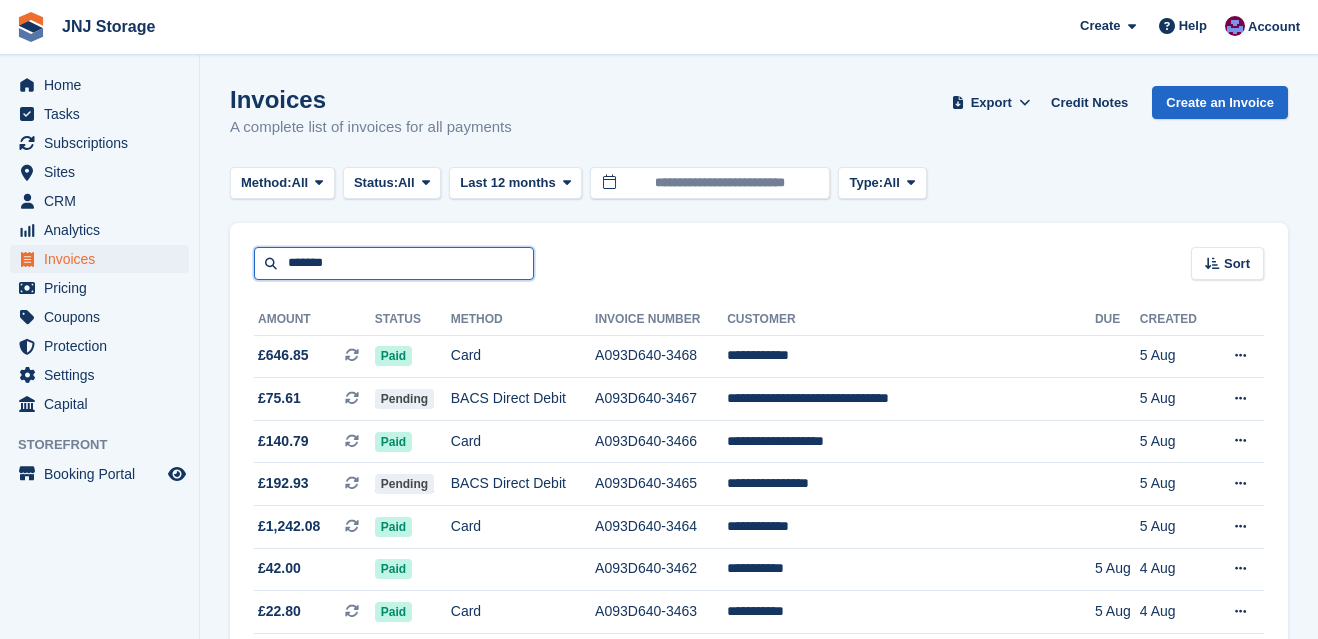 type on "*******" 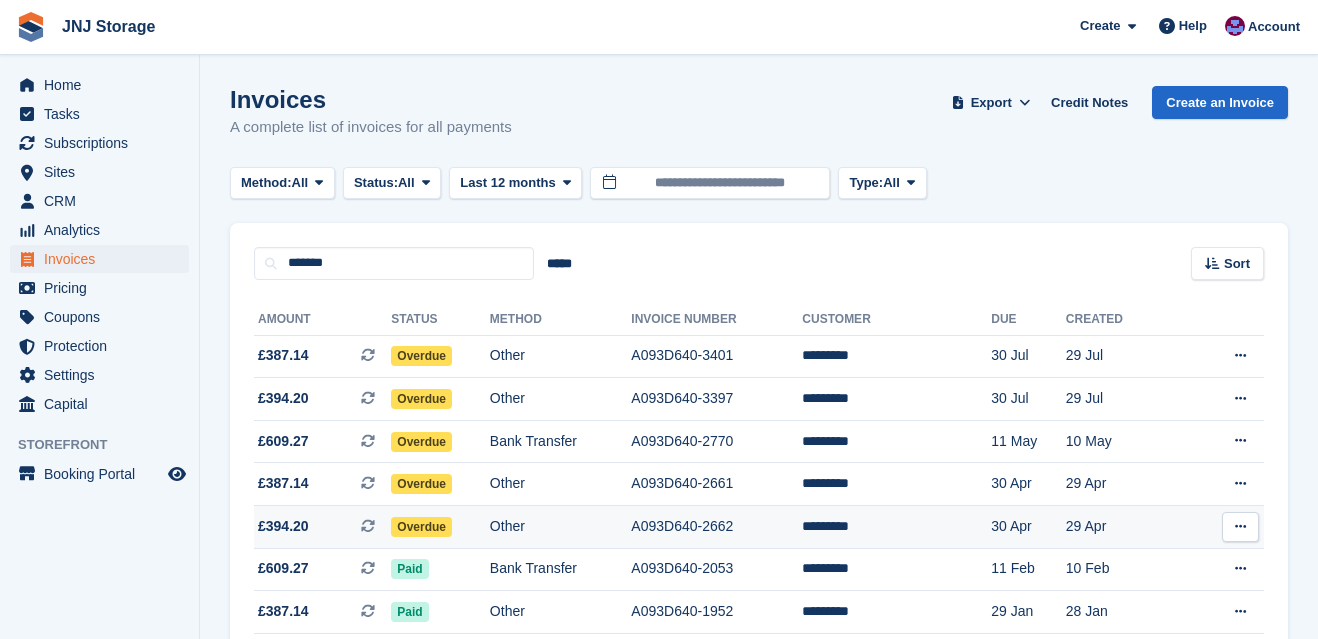 click on "£394.20
This is a recurring subscription invoice." at bounding box center [322, 526] 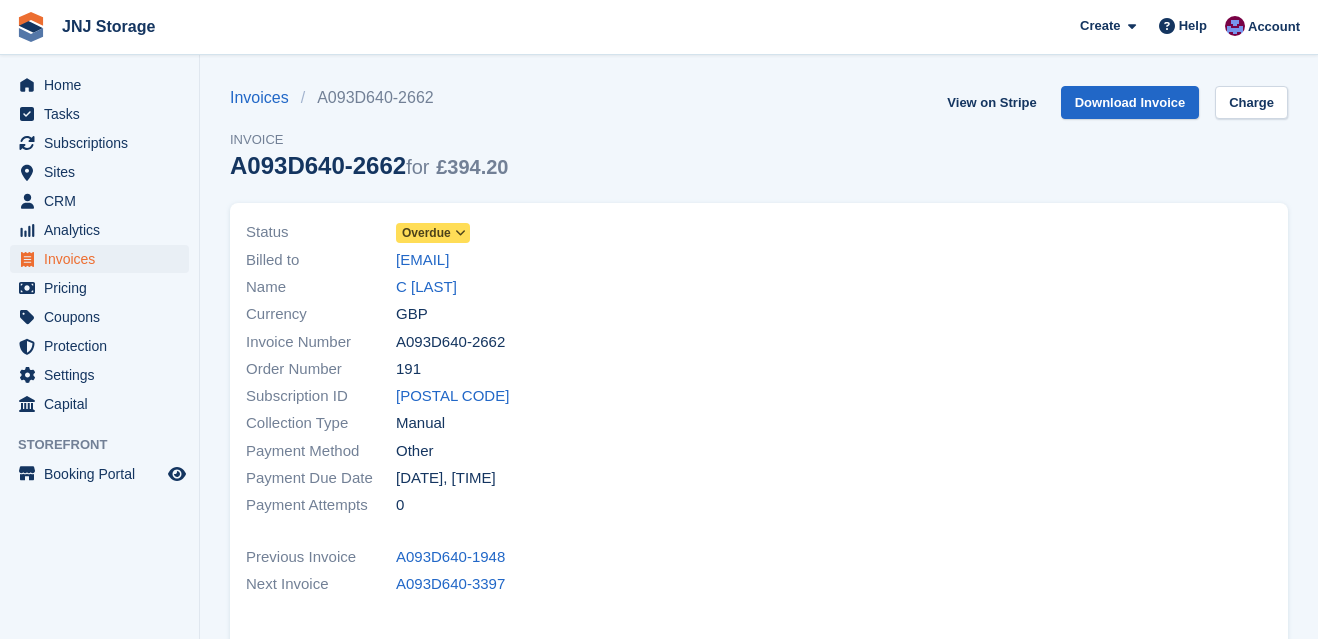 scroll, scrollTop: 0, scrollLeft: 0, axis: both 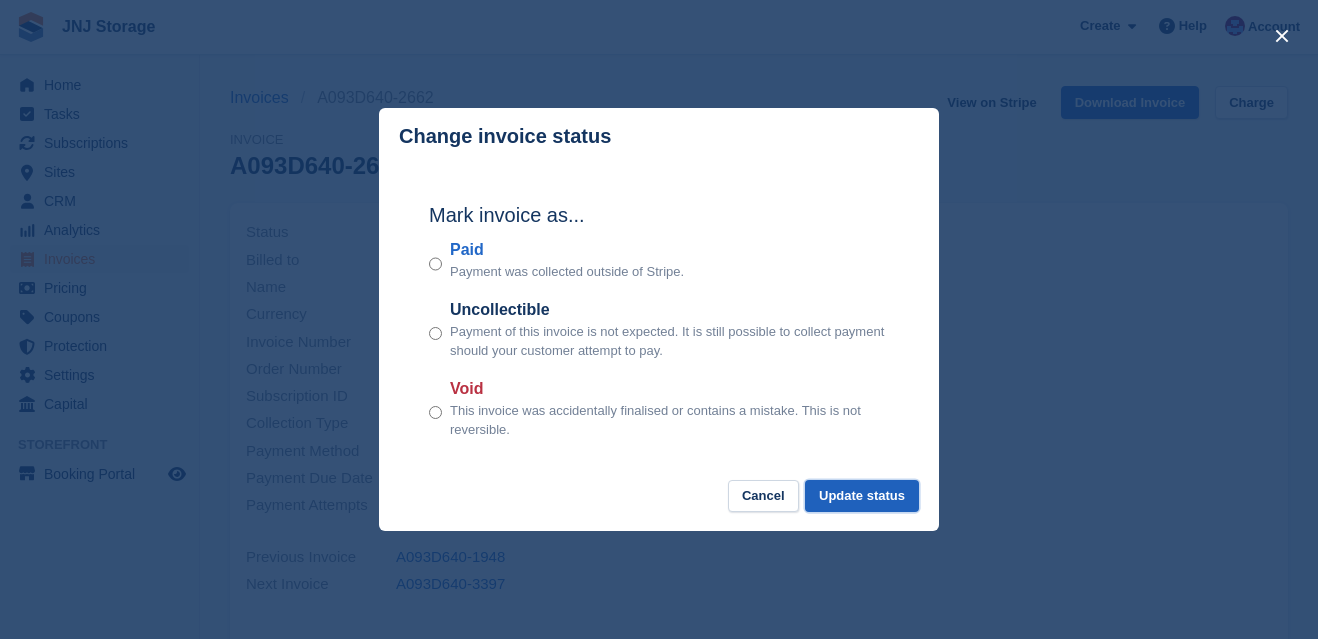 click on "Update status" at bounding box center [862, 496] 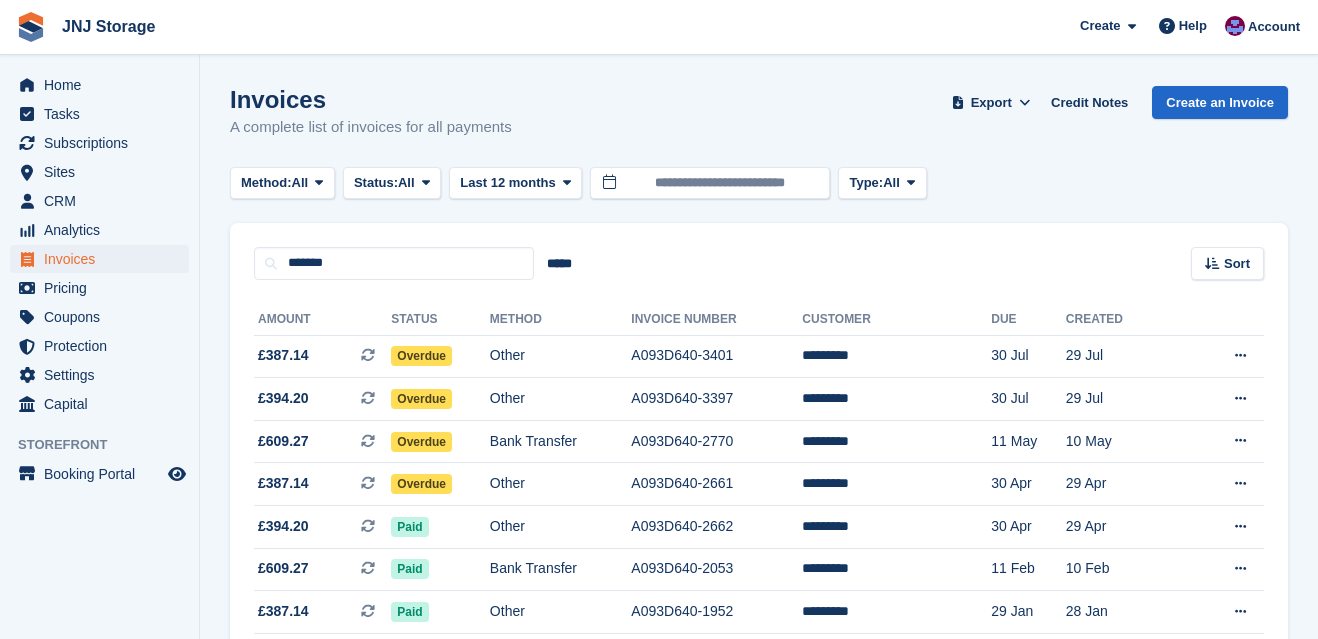 scroll, scrollTop: 0, scrollLeft: 0, axis: both 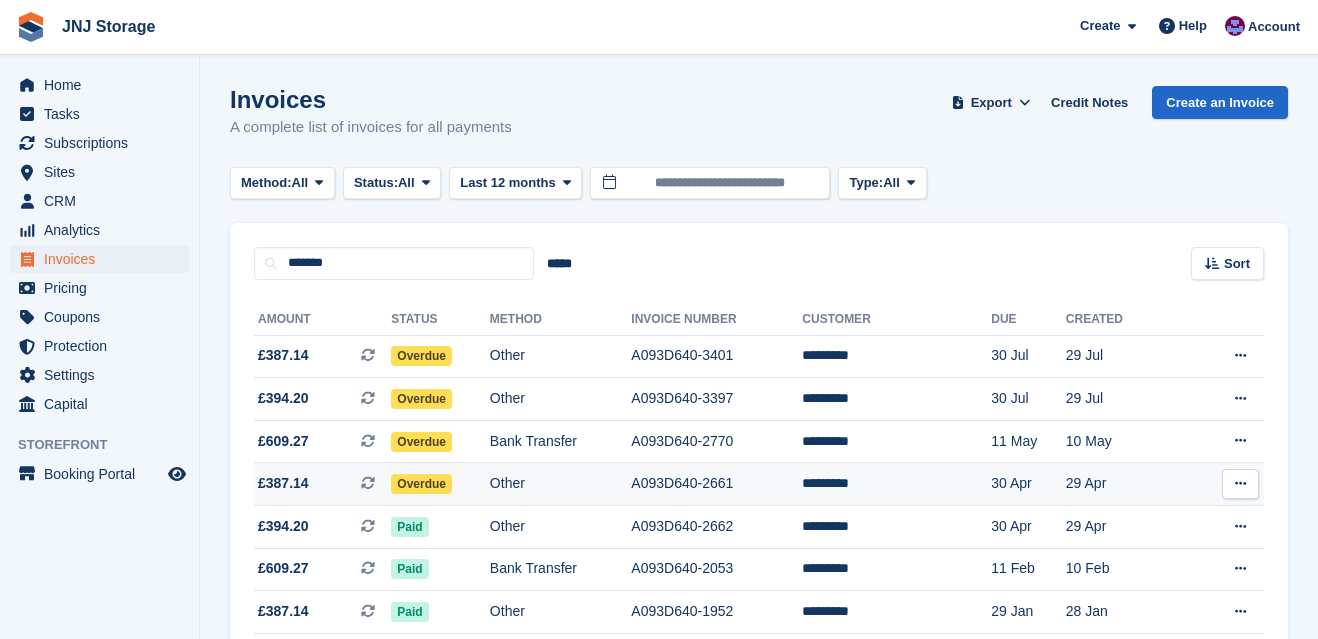 click on "£387.14
This is a recurring subscription invoice." at bounding box center [322, 483] 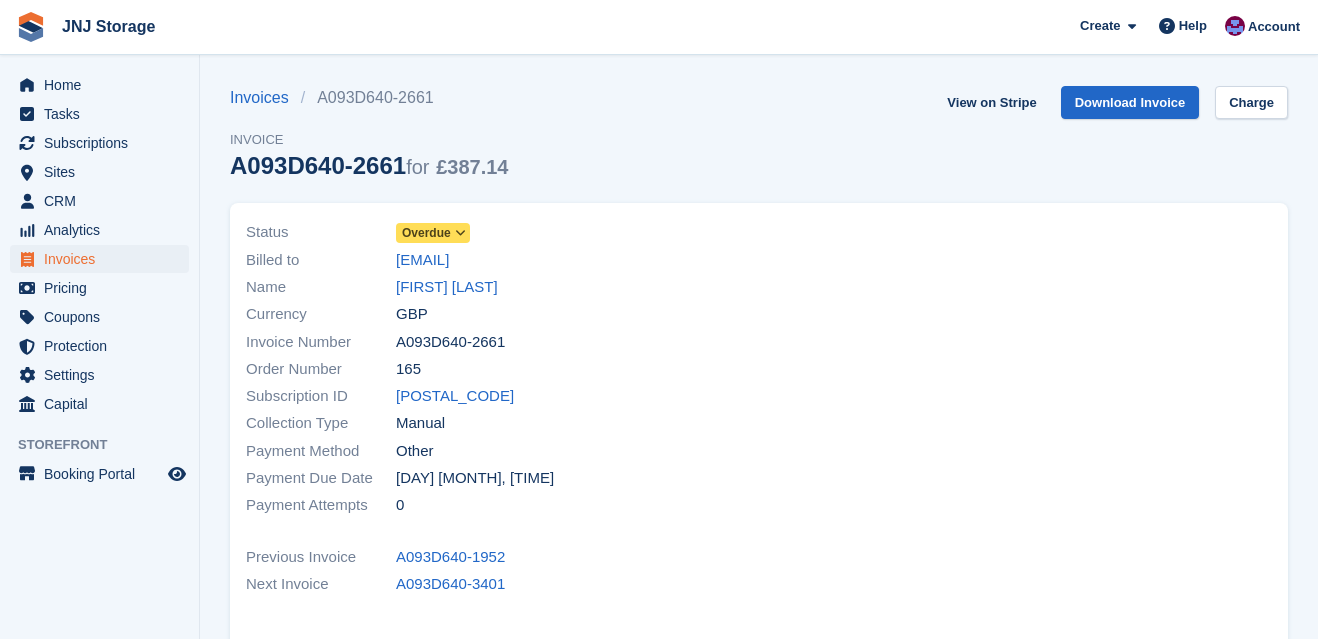 scroll, scrollTop: 0, scrollLeft: 0, axis: both 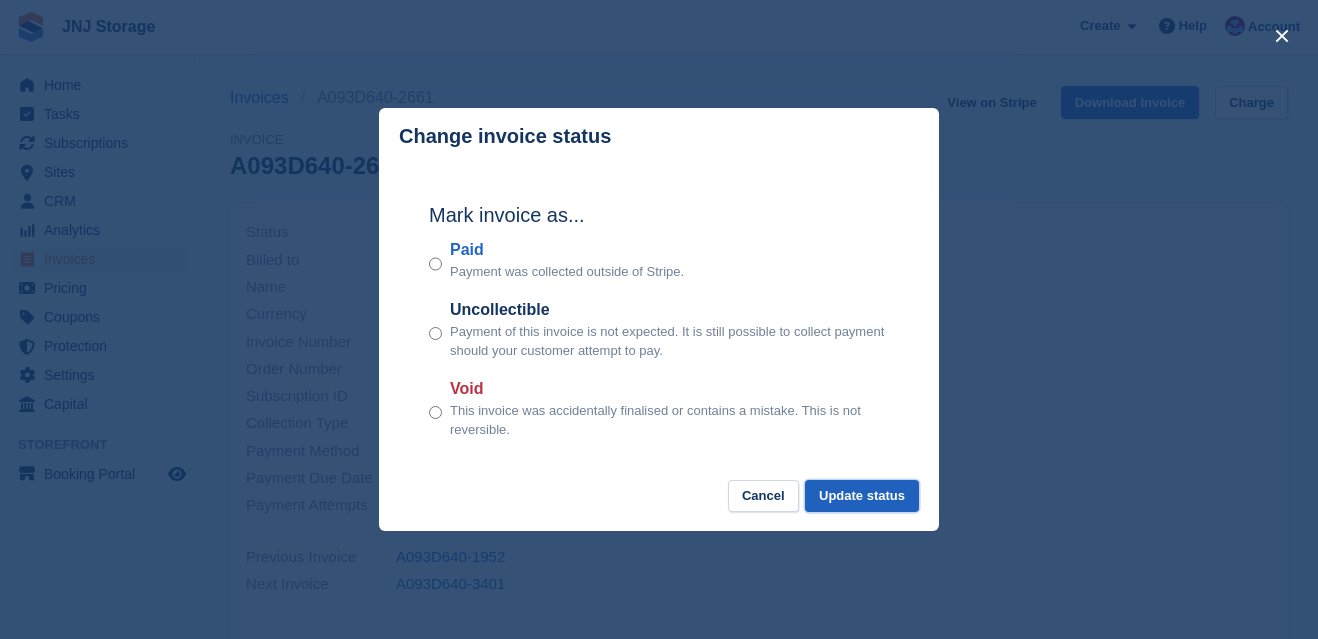 click on "Update status" at bounding box center [862, 496] 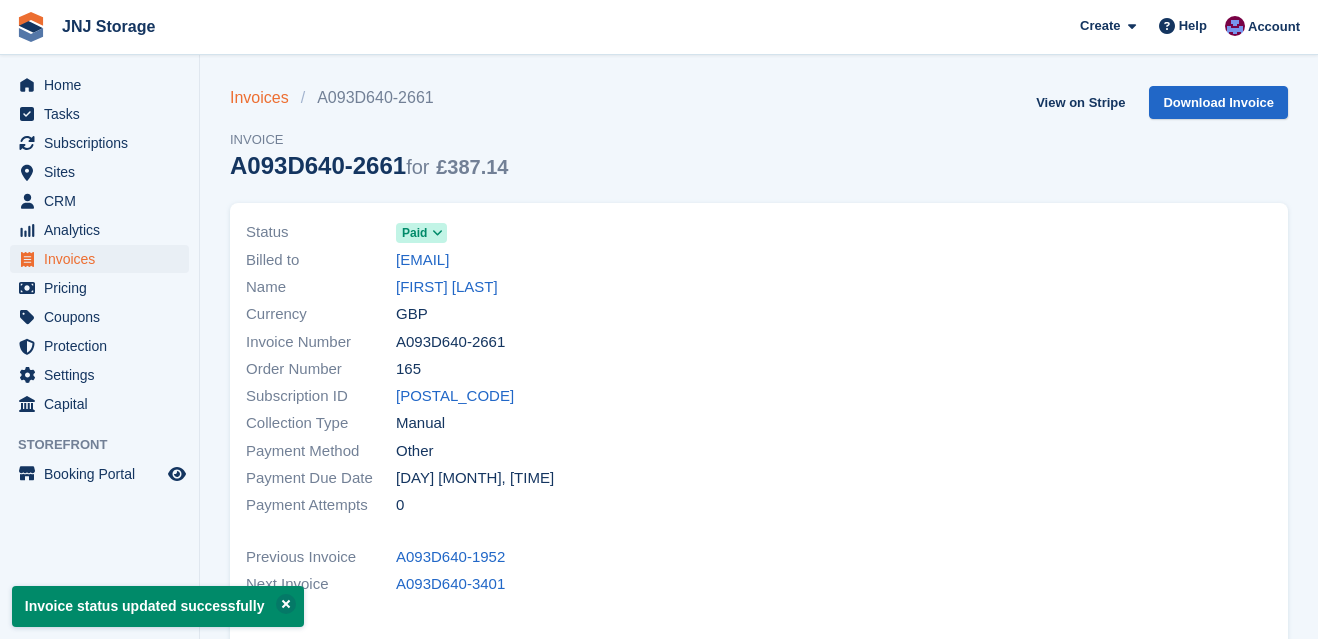 click on "Invoices" at bounding box center [265, 98] 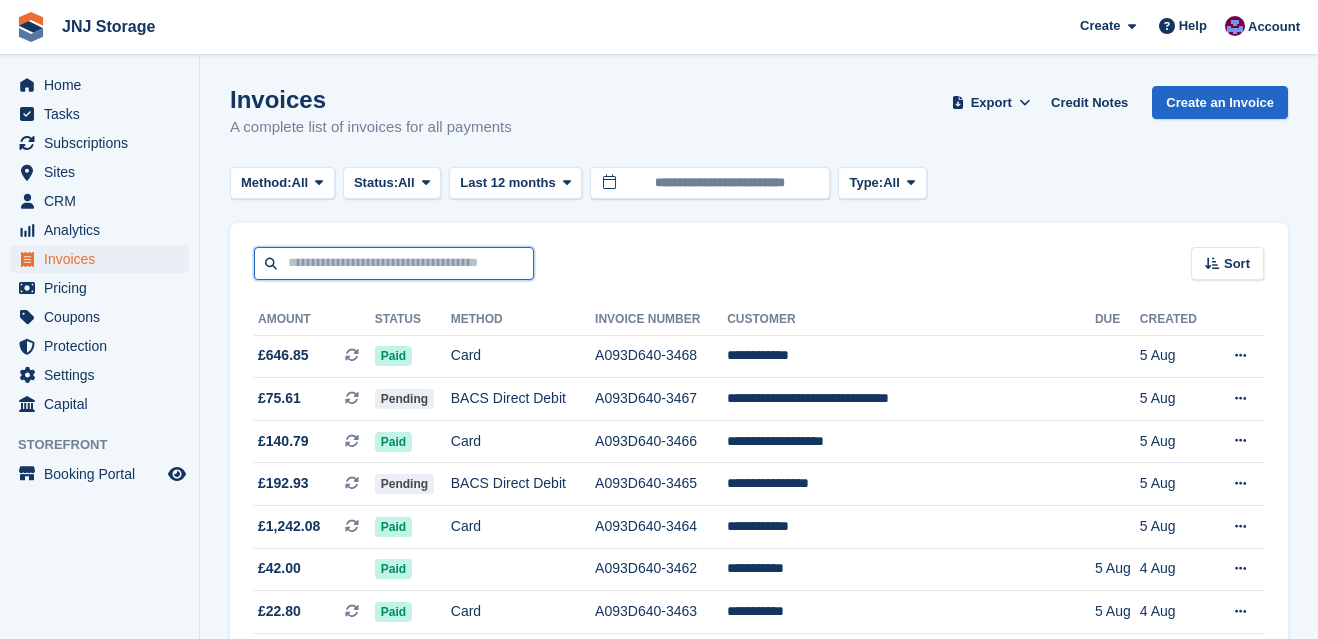 click at bounding box center (394, 263) 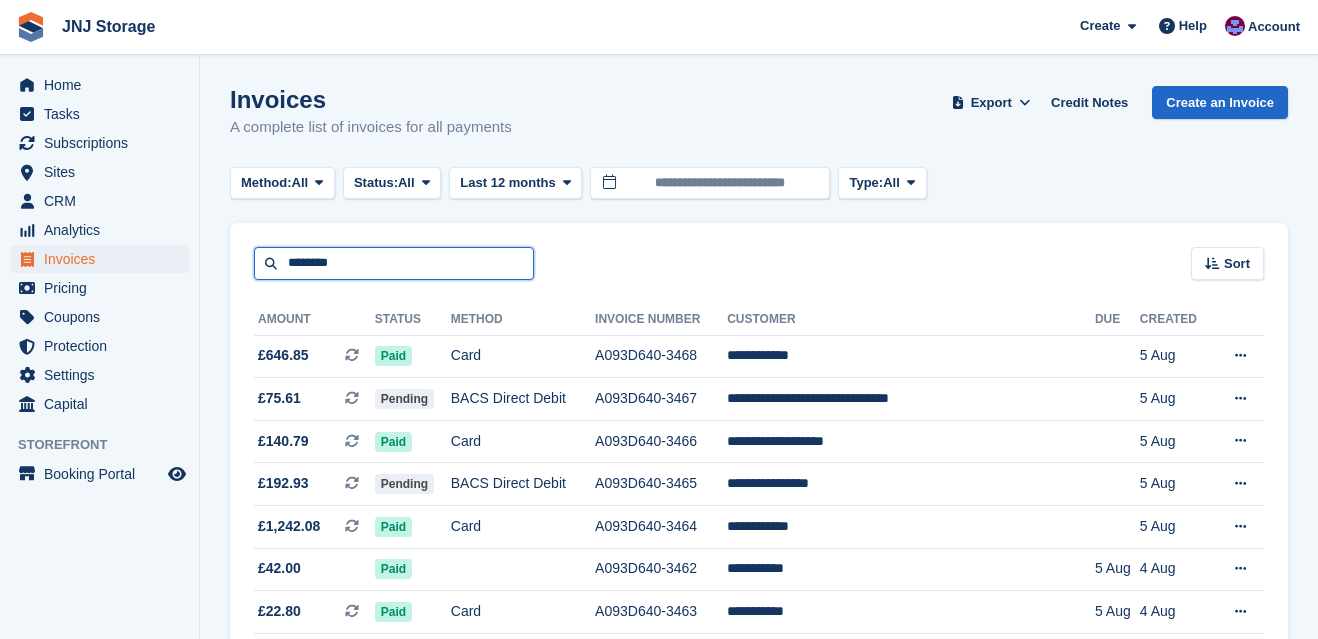 type on "********" 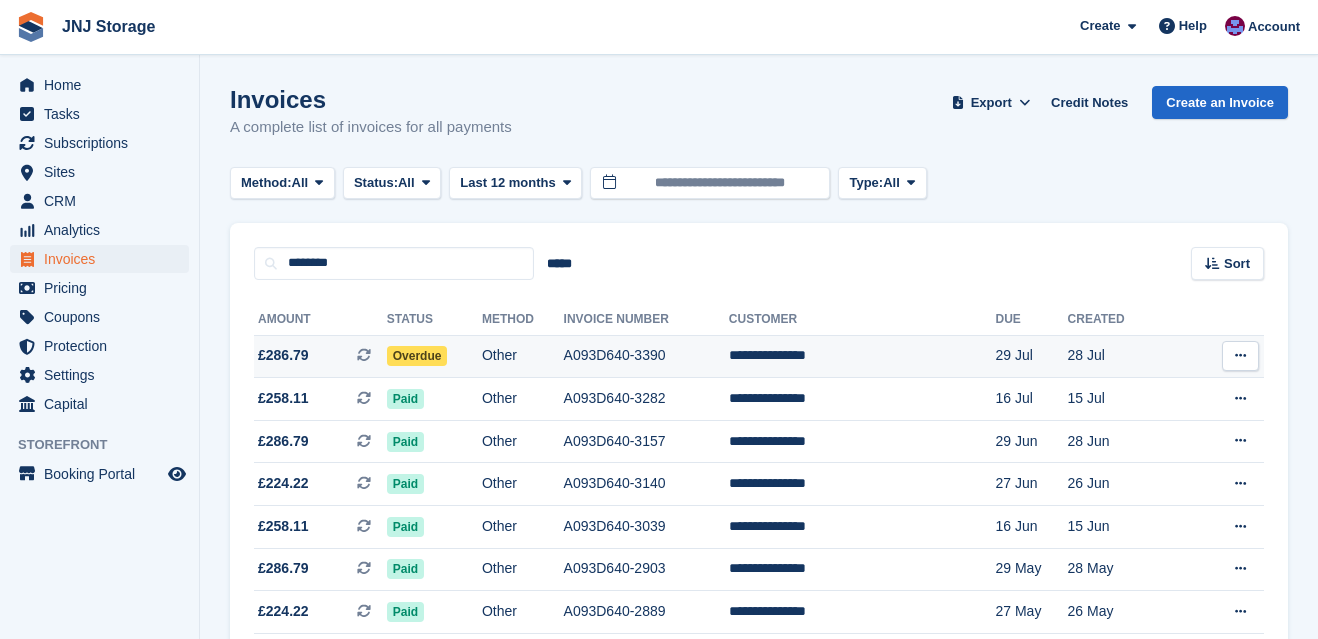 click on "£286.79
This is a recurring subscription invoice." at bounding box center (320, 355) 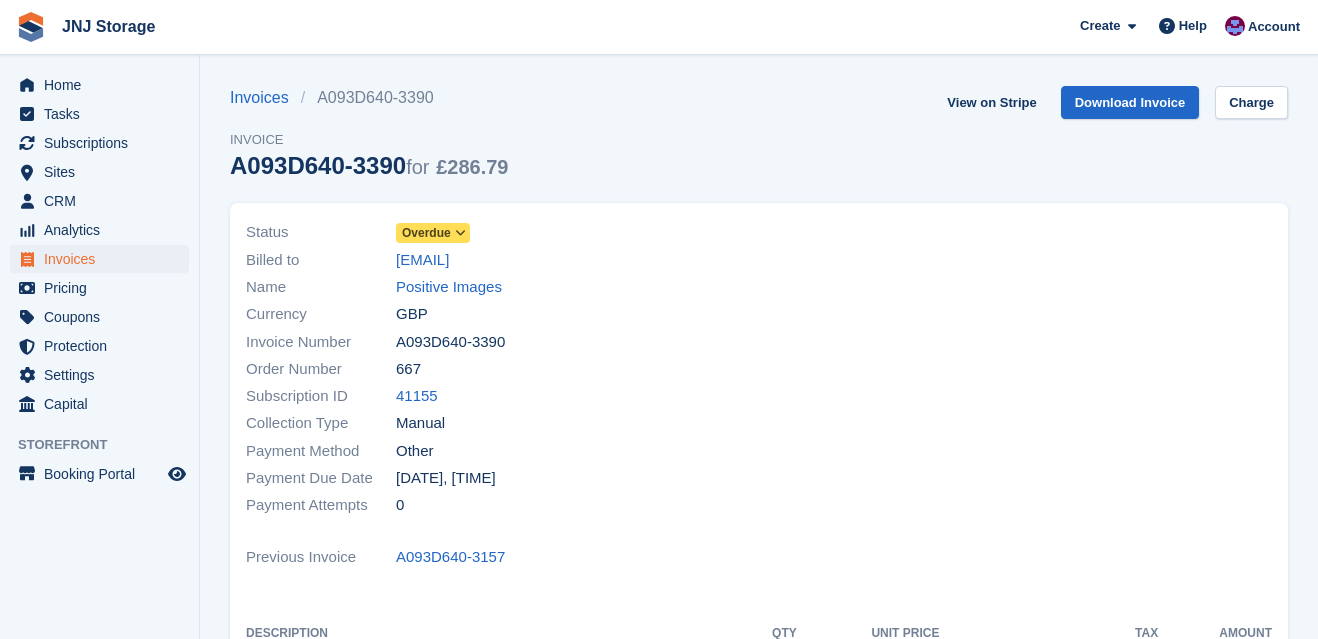 scroll, scrollTop: 0, scrollLeft: 0, axis: both 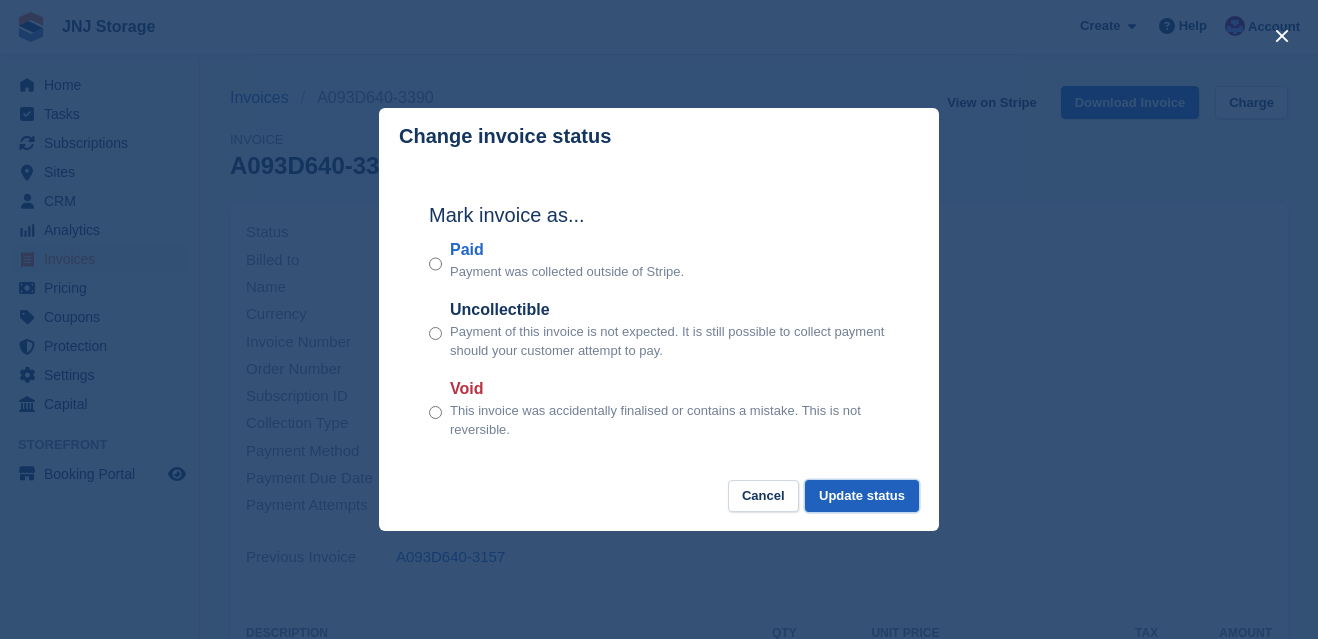 click on "Update status" at bounding box center (862, 496) 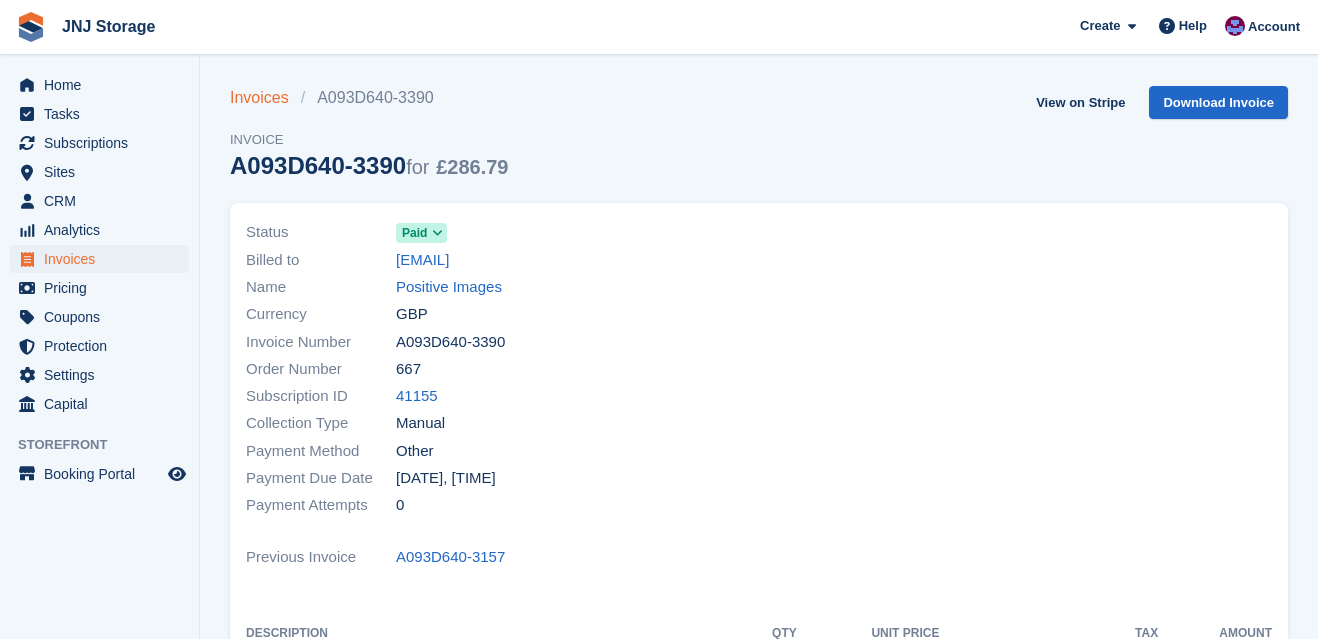 click on "Invoices" at bounding box center [265, 98] 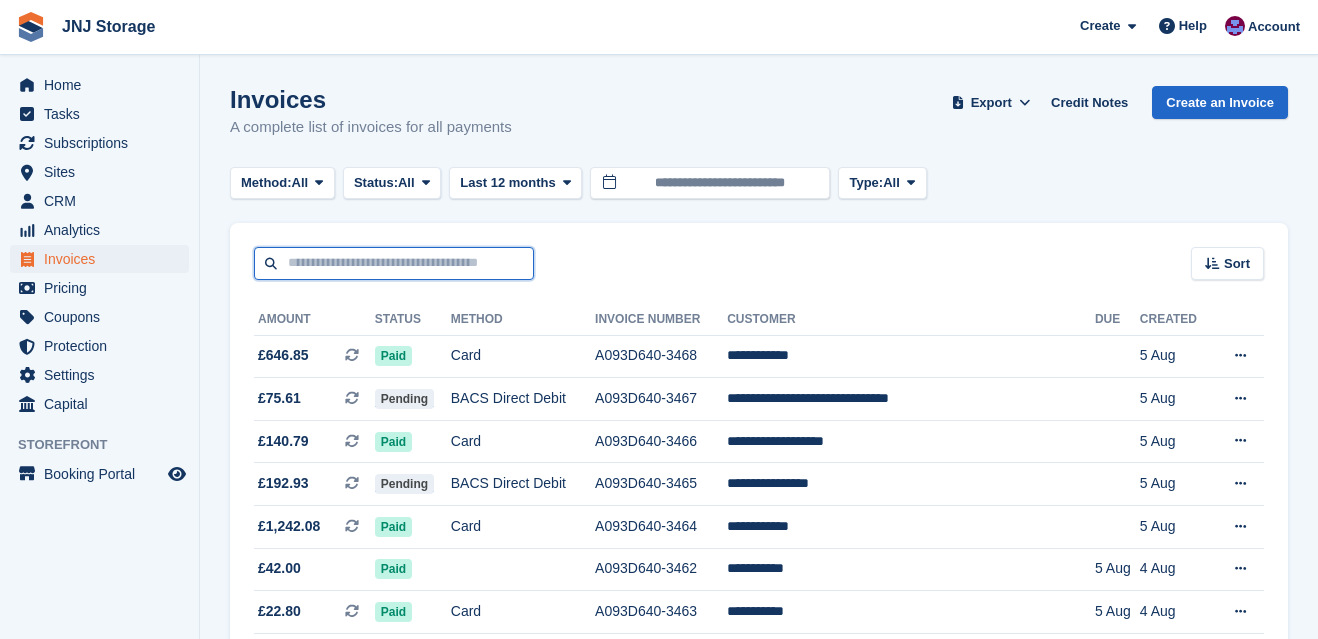 click at bounding box center [394, 263] 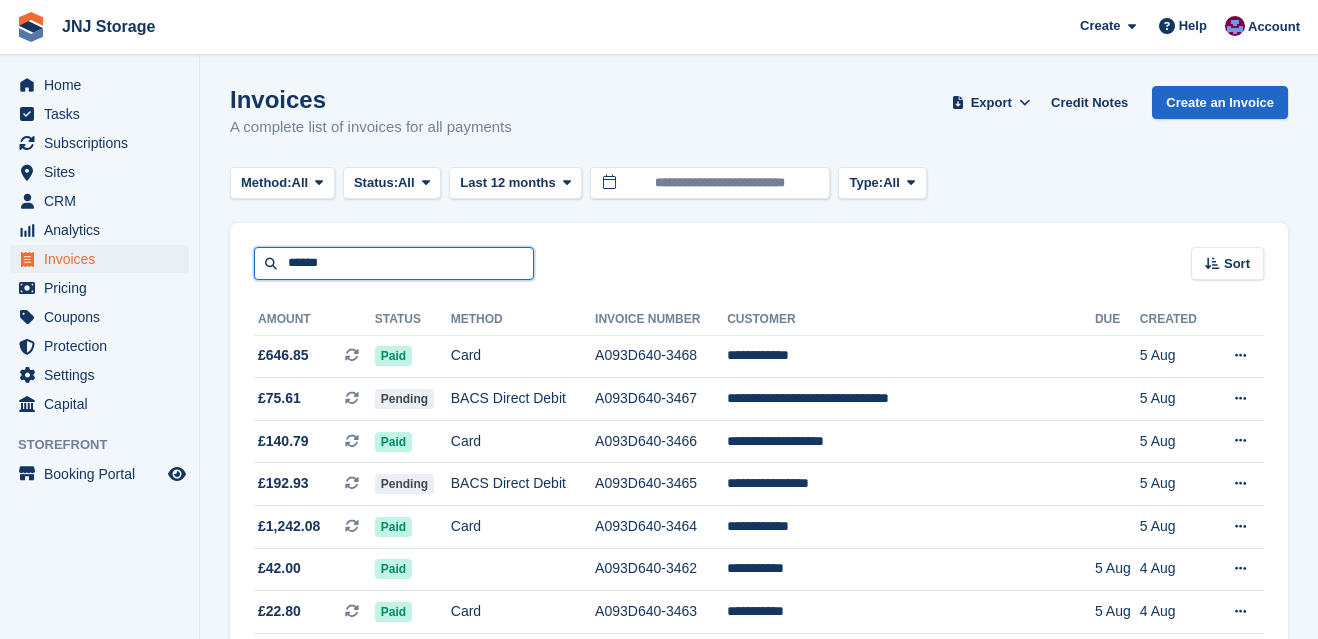 type on "******" 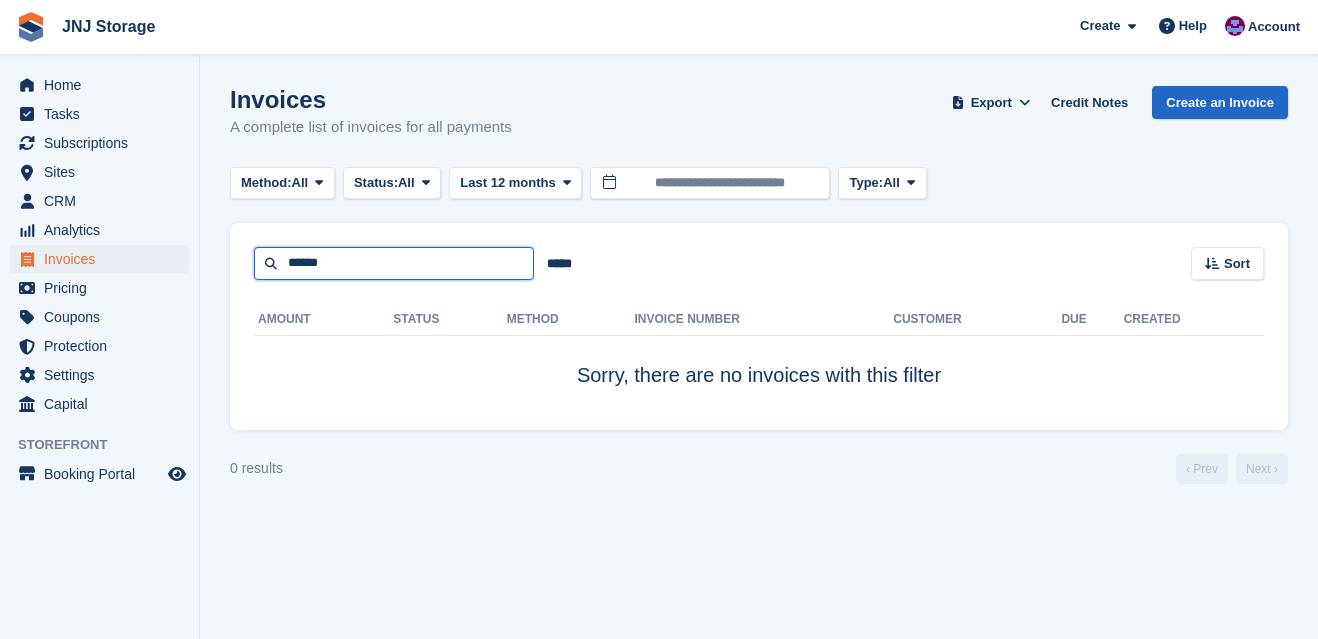 click on "******" at bounding box center [394, 263] 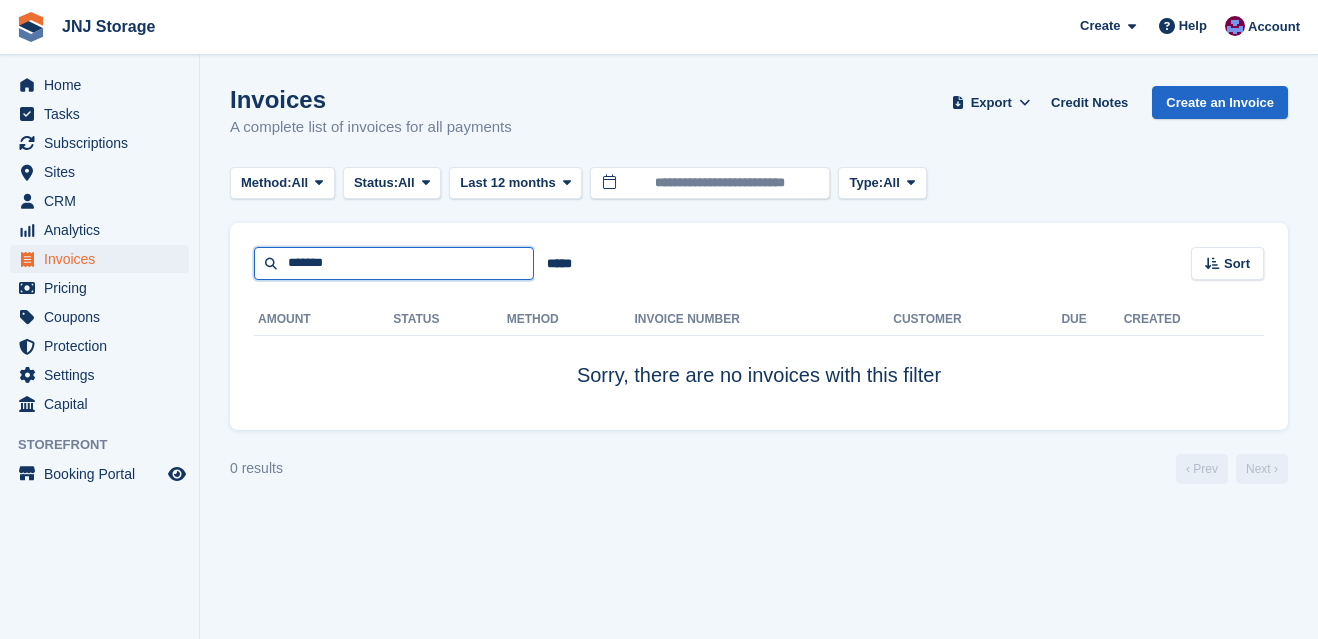 type on "*******" 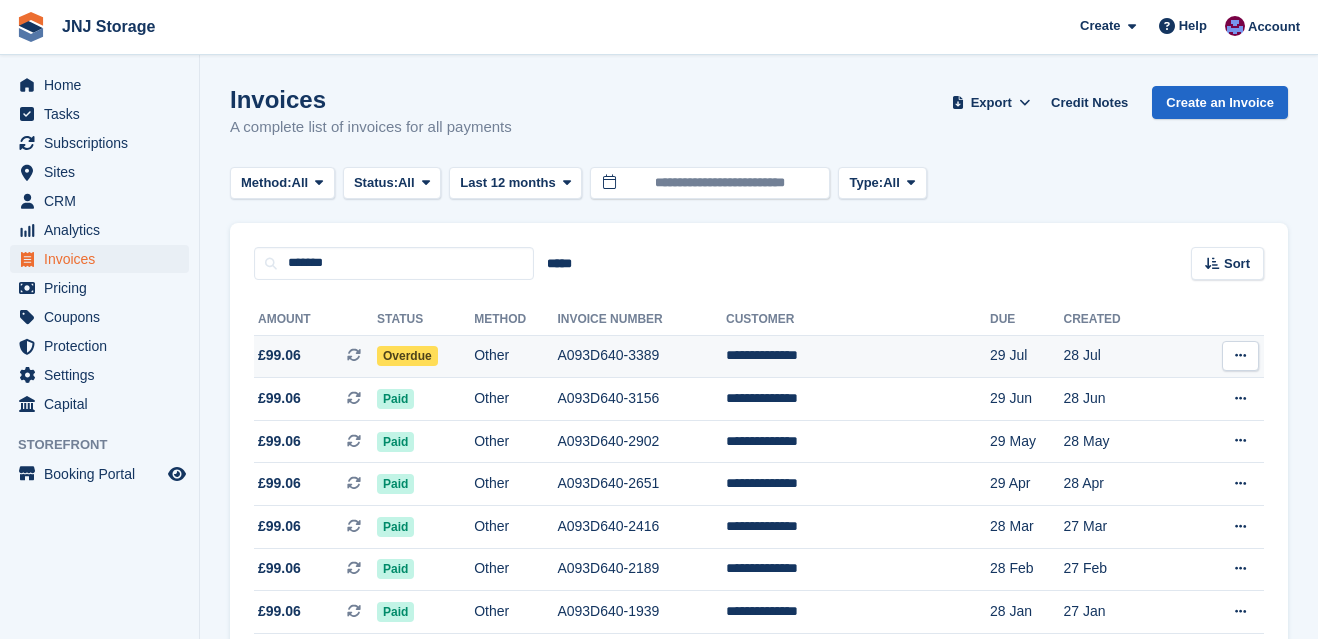 click on "£99.06
This is a recurring subscription invoice." at bounding box center (315, 355) 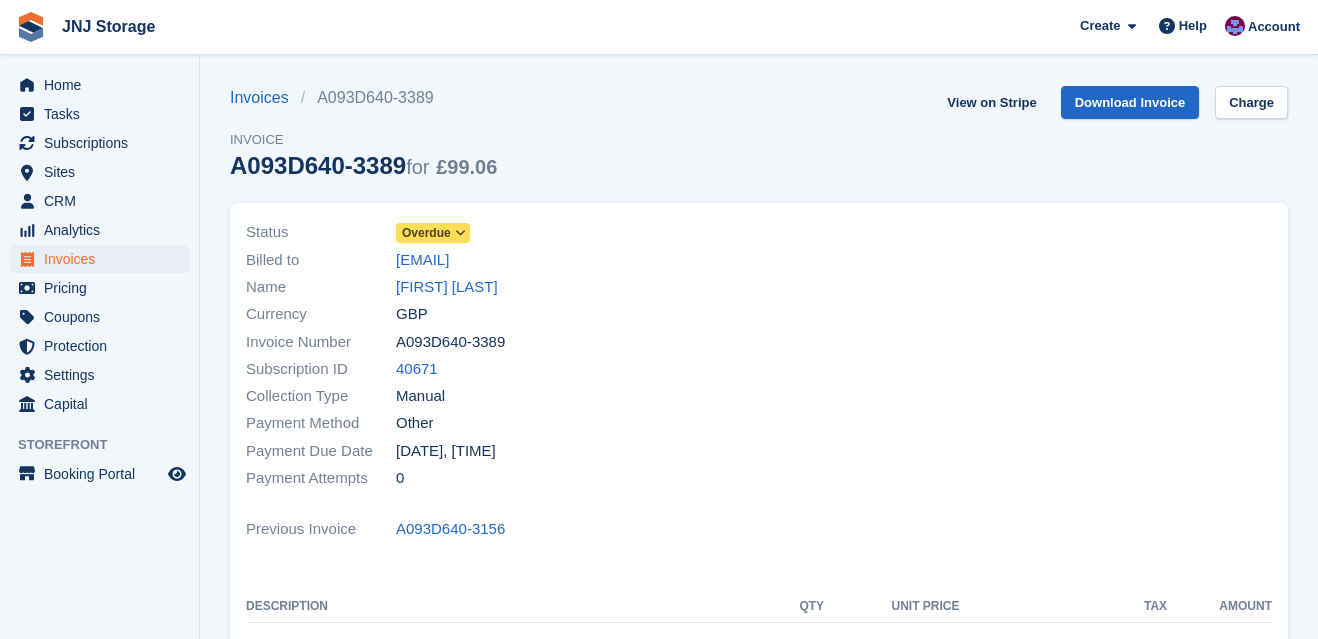 scroll, scrollTop: 0, scrollLeft: 0, axis: both 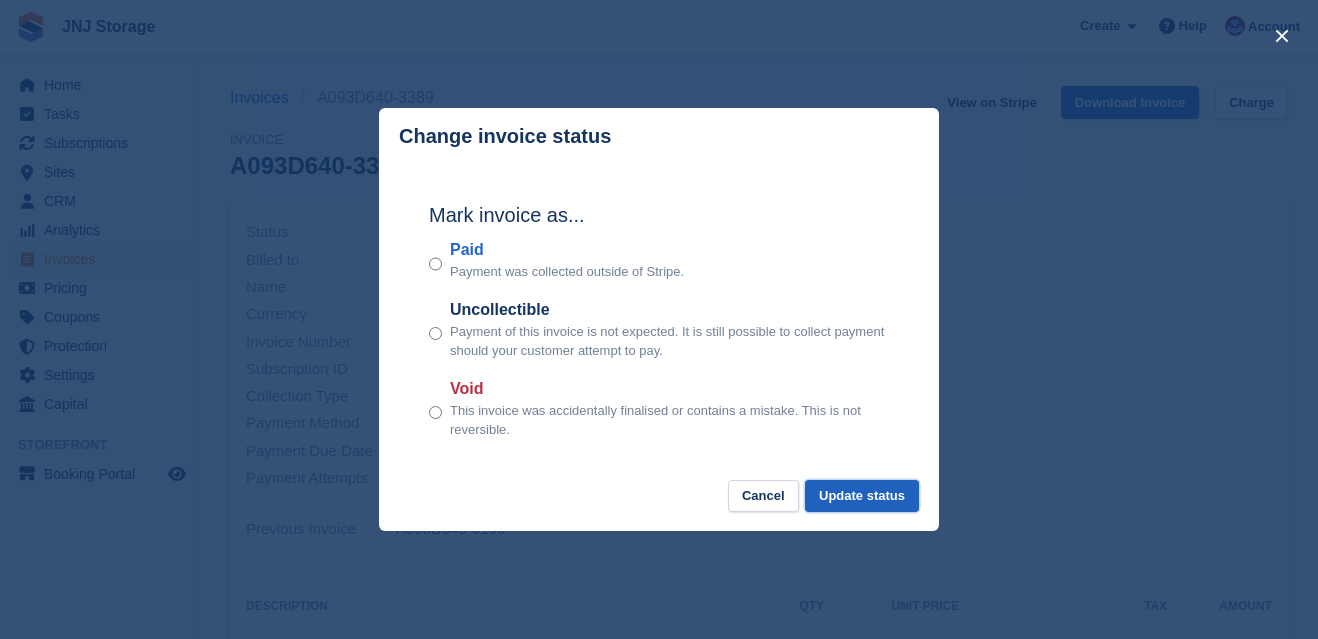click on "Update status" at bounding box center [862, 496] 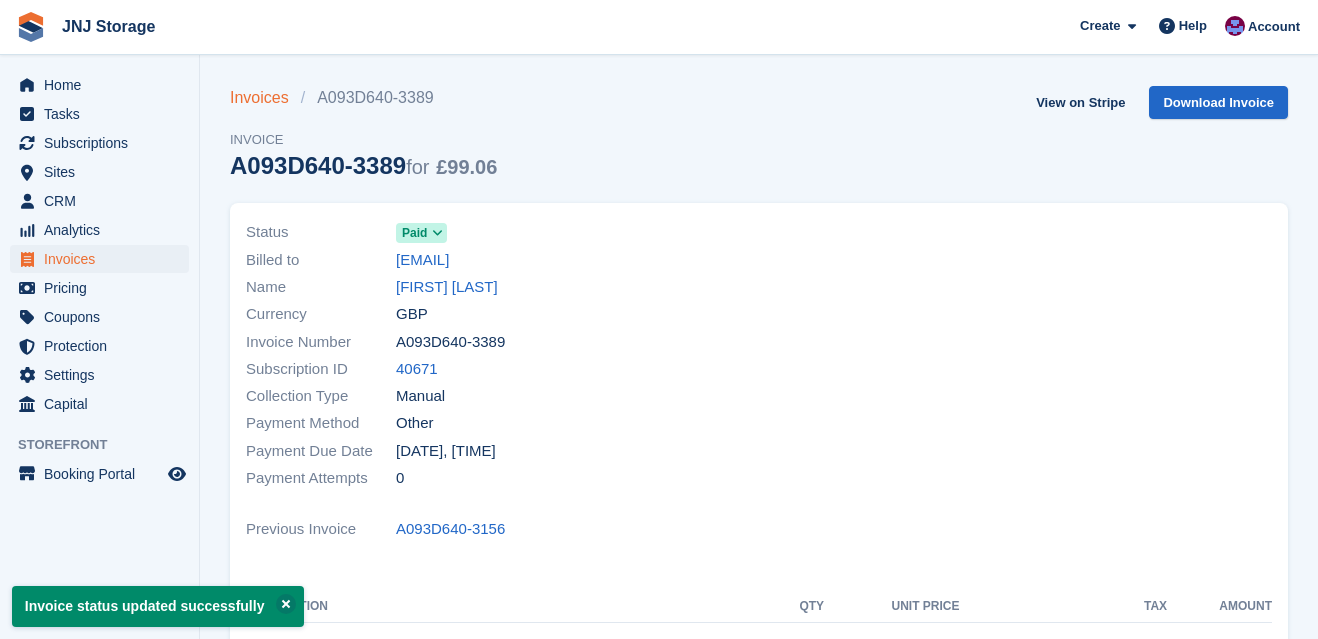 click on "Invoices" at bounding box center (265, 98) 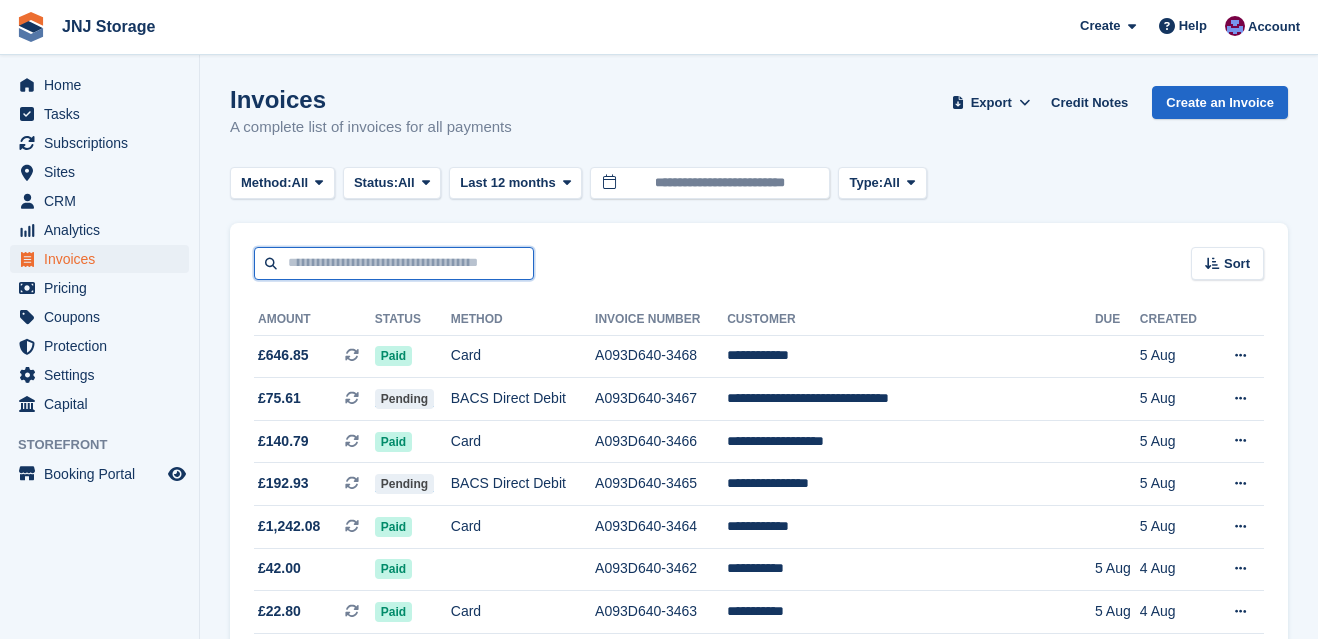 click at bounding box center [394, 263] 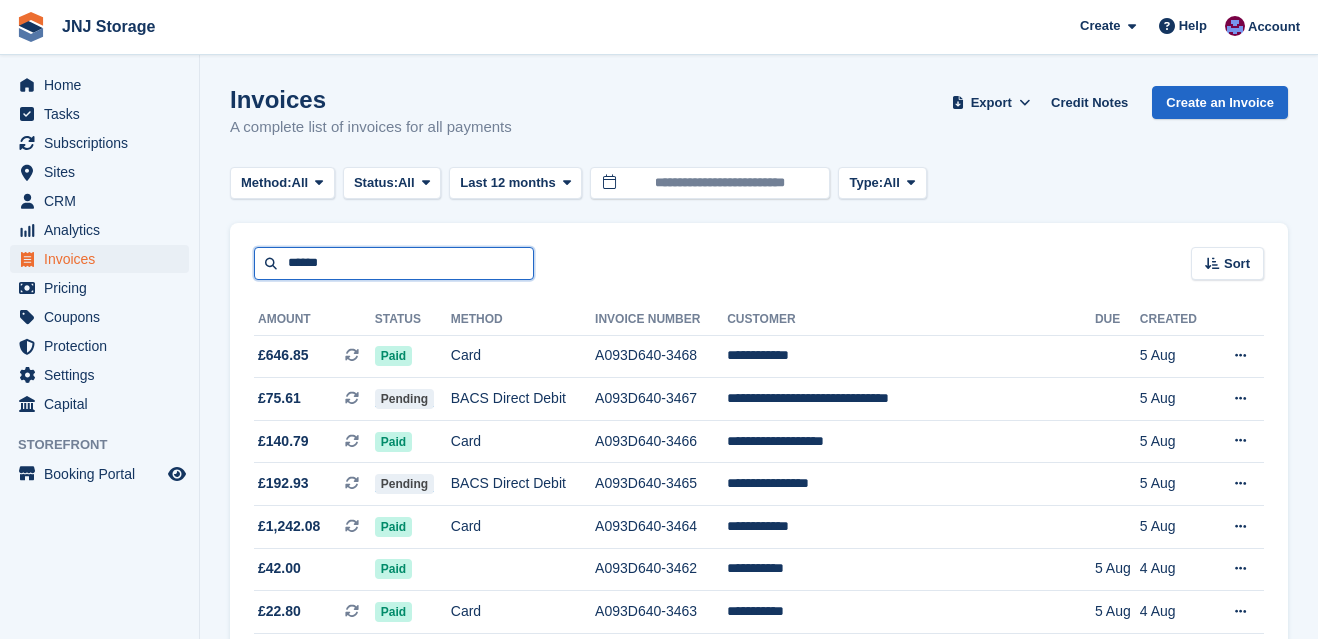 type on "******" 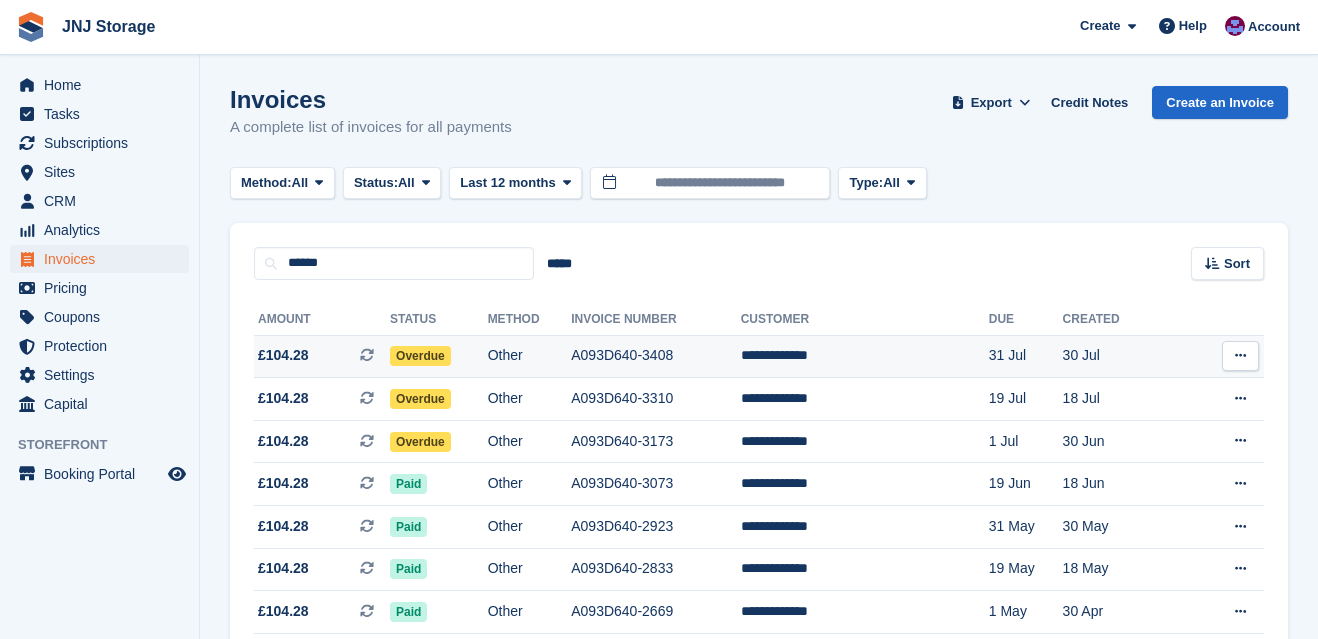 click on "£104.28
This is a recurring subscription invoice." at bounding box center (322, 355) 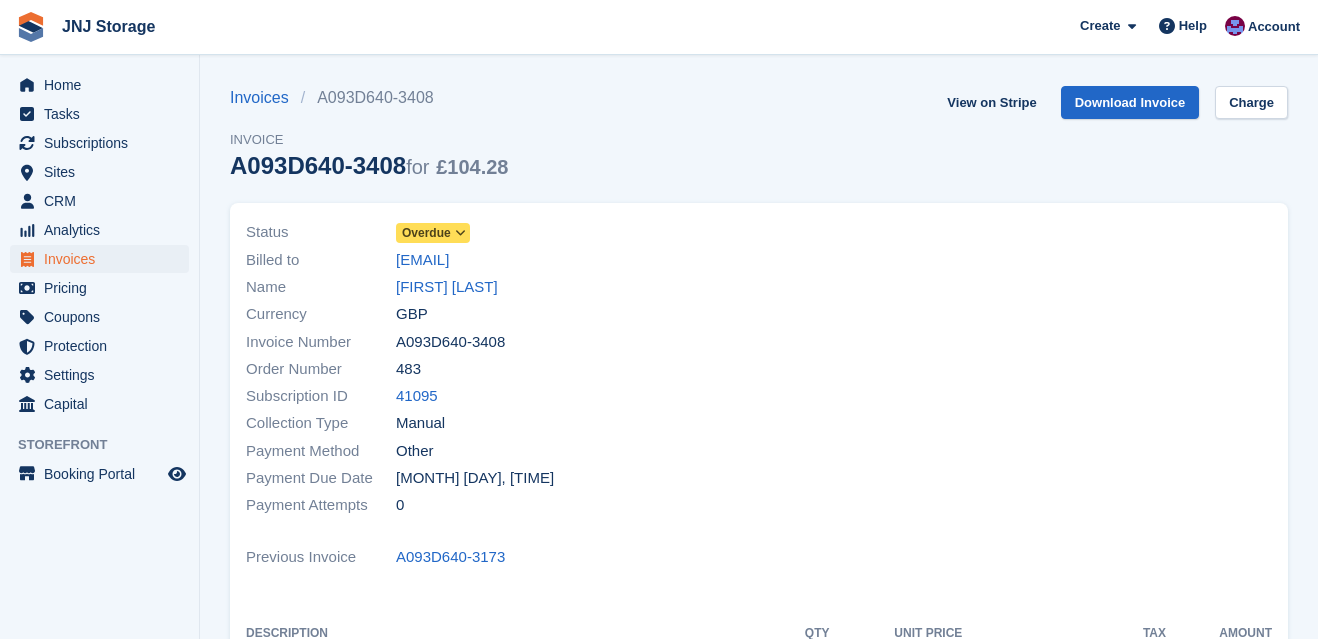 scroll, scrollTop: 0, scrollLeft: 0, axis: both 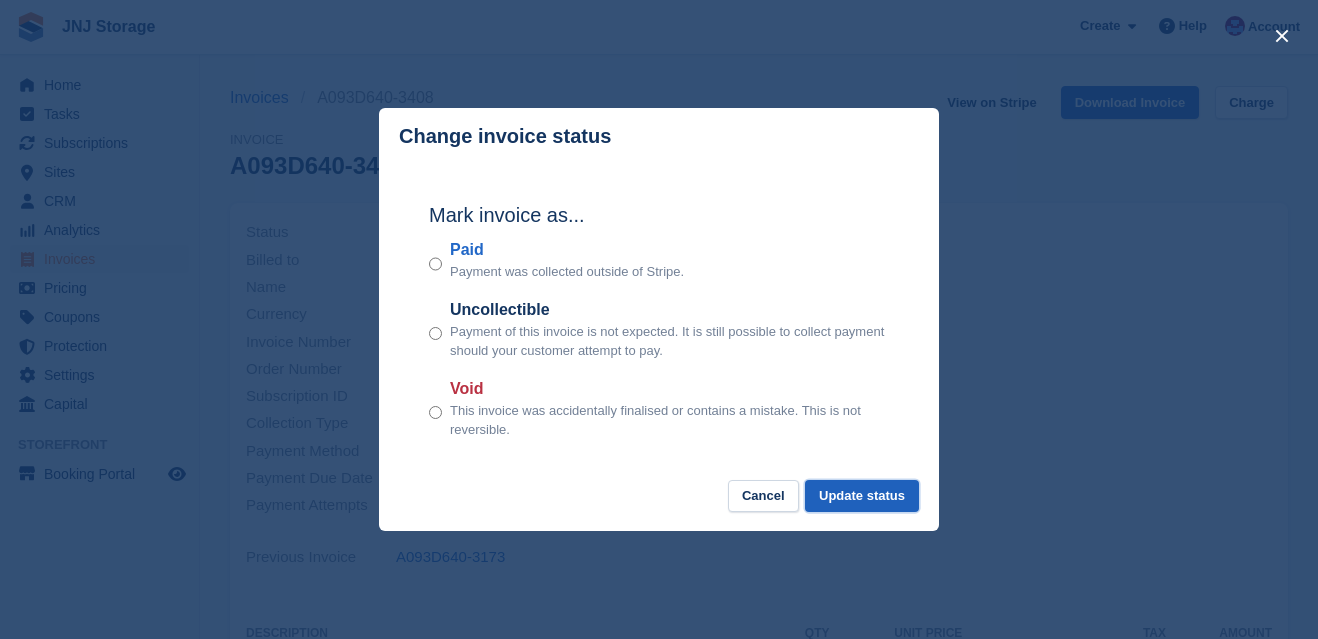 click on "Update status" at bounding box center (862, 496) 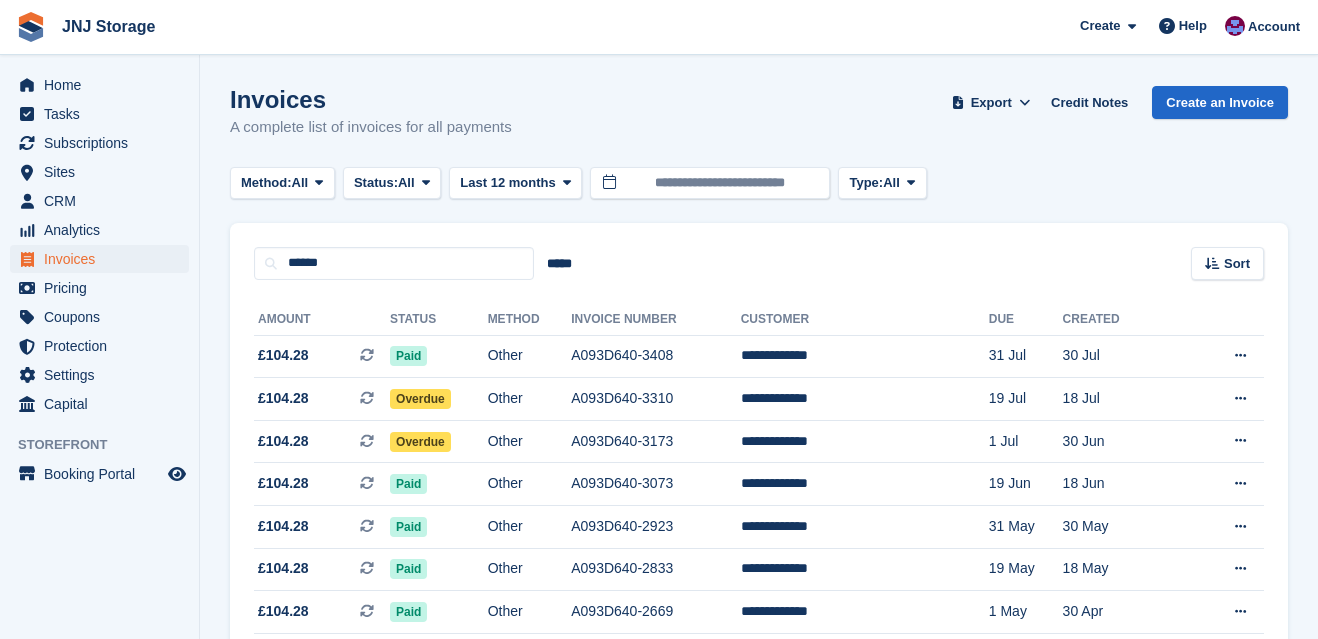 scroll, scrollTop: 0, scrollLeft: 0, axis: both 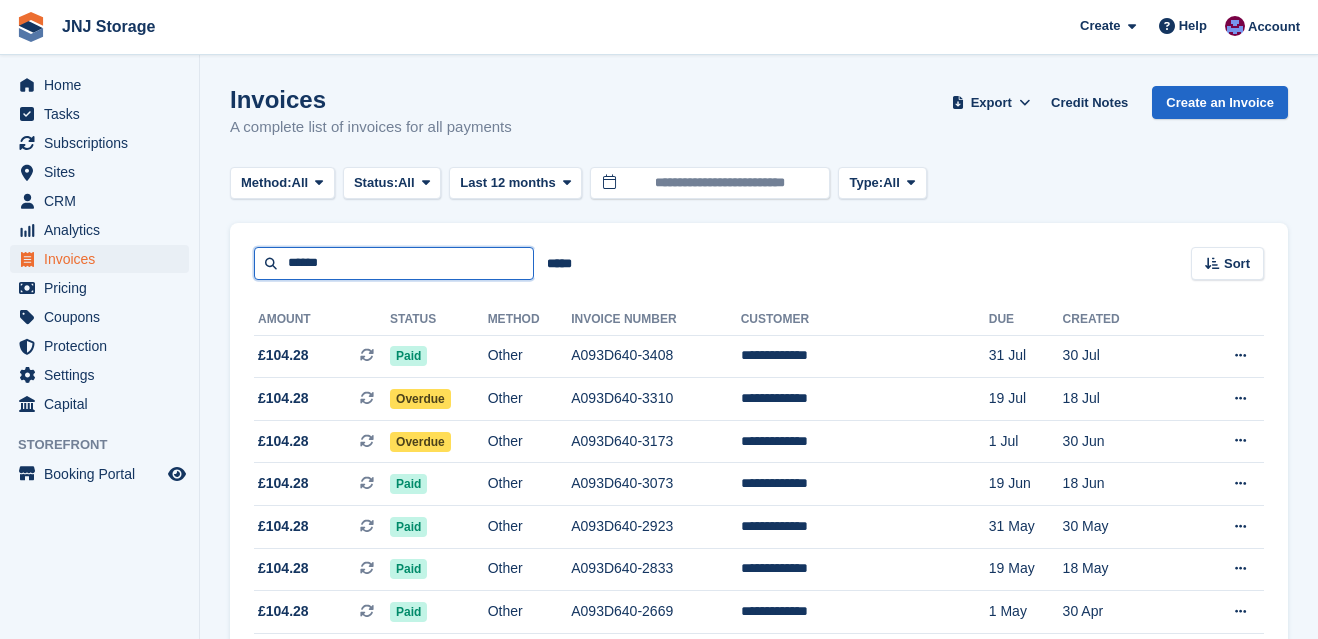 click on "******" at bounding box center (394, 263) 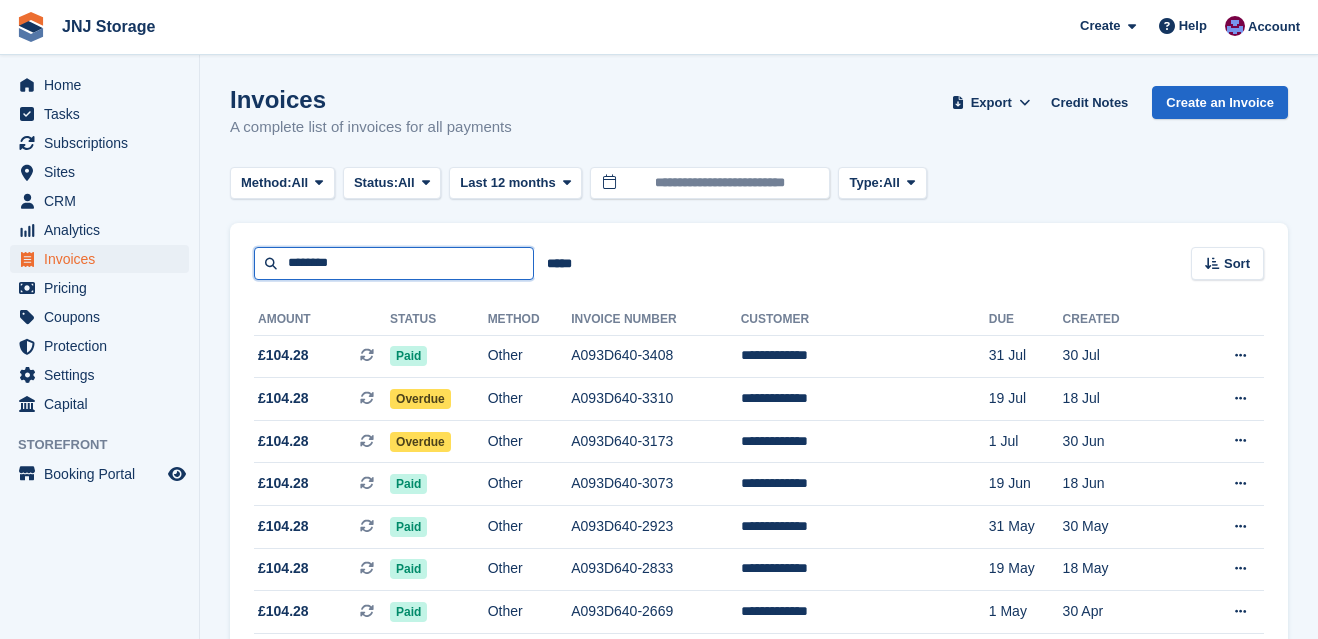 type on "********" 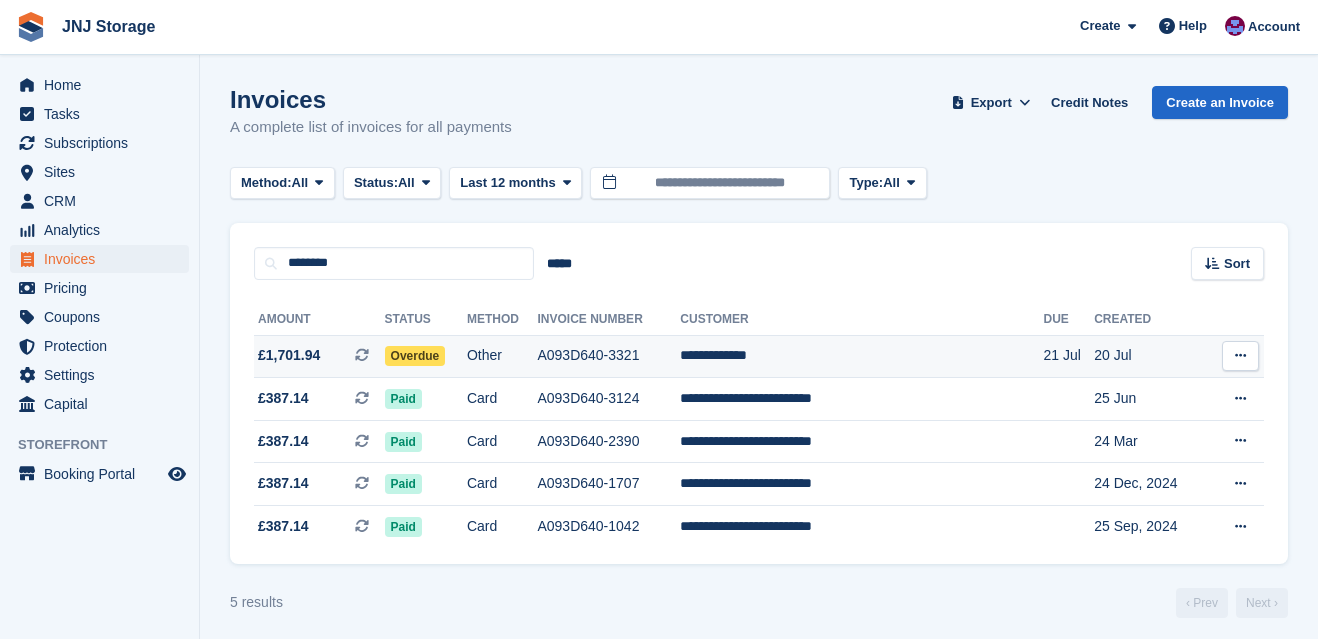 click on "£1,701.94
This is a recurring subscription invoice." at bounding box center (319, 355) 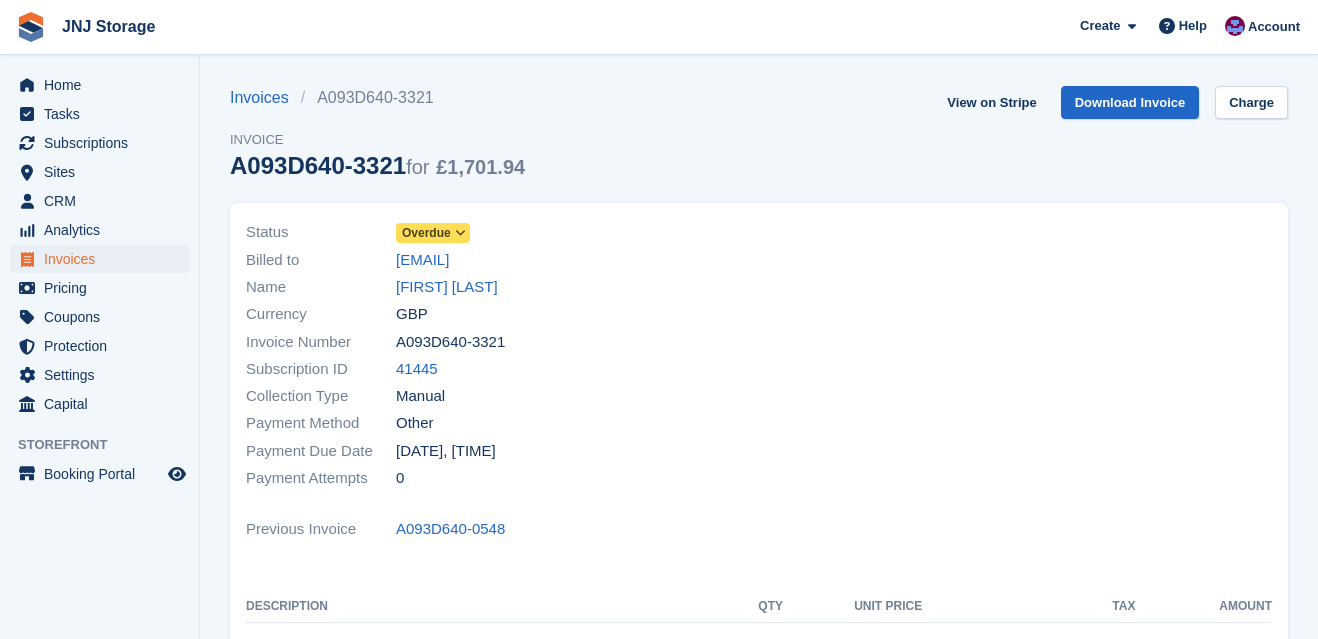 scroll, scrollTop: 0, scrollLeft: 0, axis: both 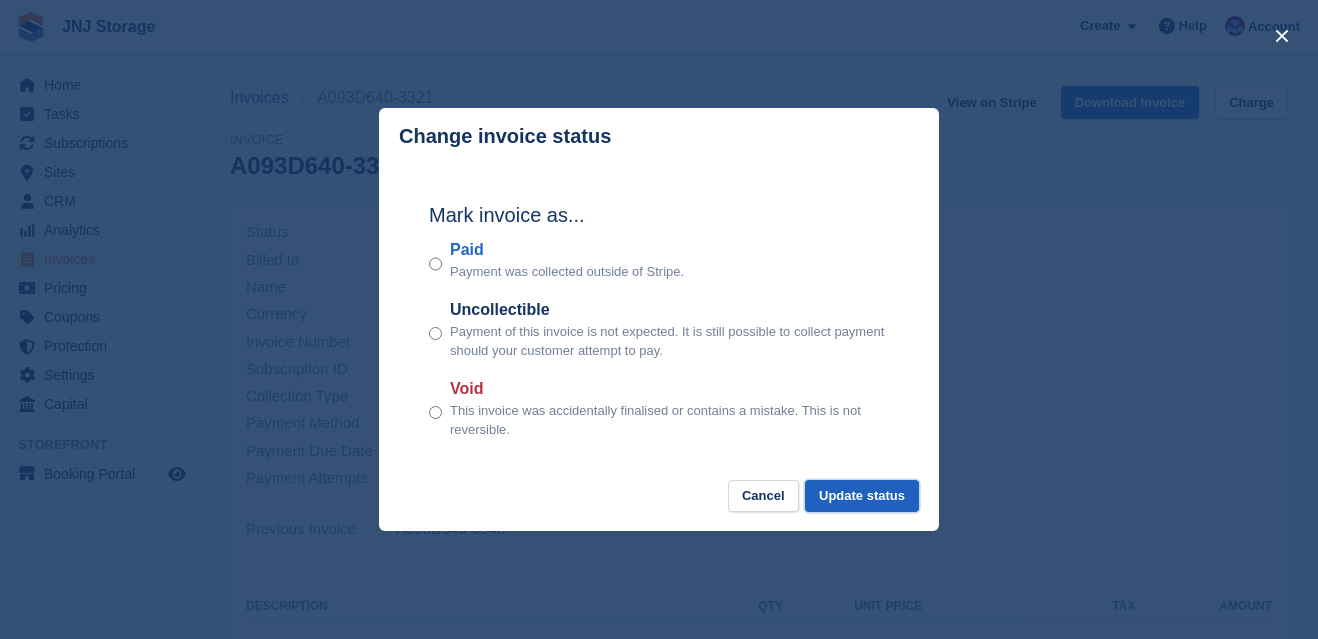click on "Update status" at bounding box center [862, 496] 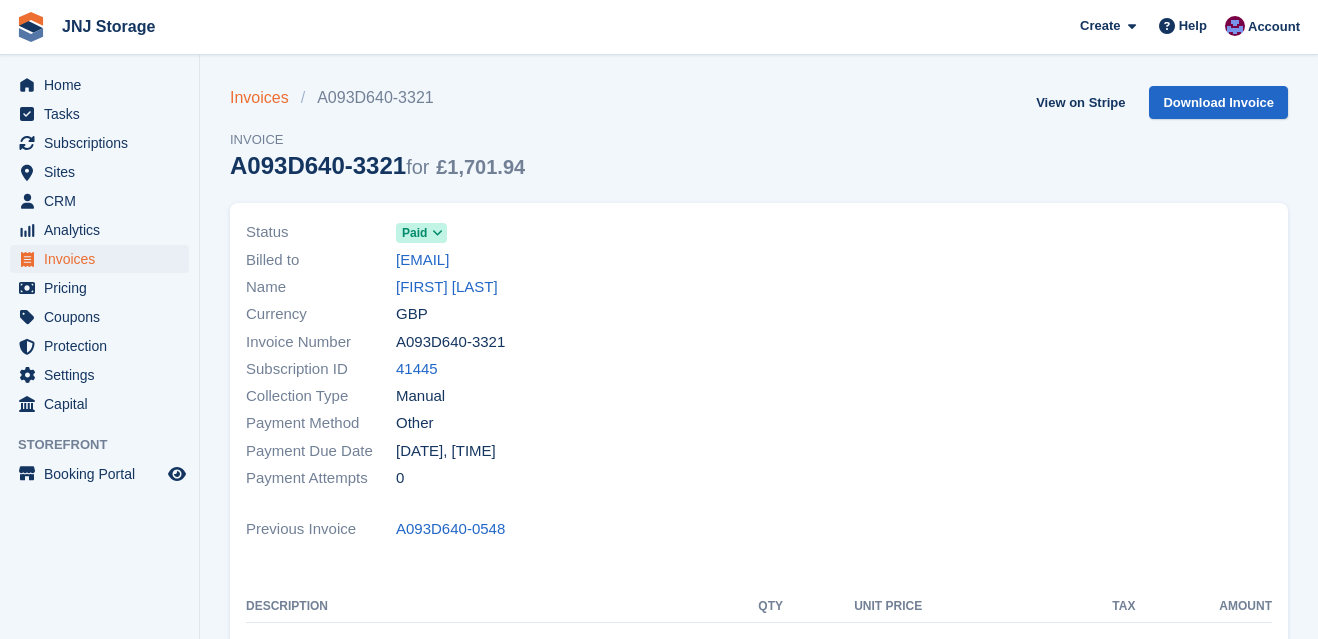 click on "Invoices" at bounding box center [265, 98] 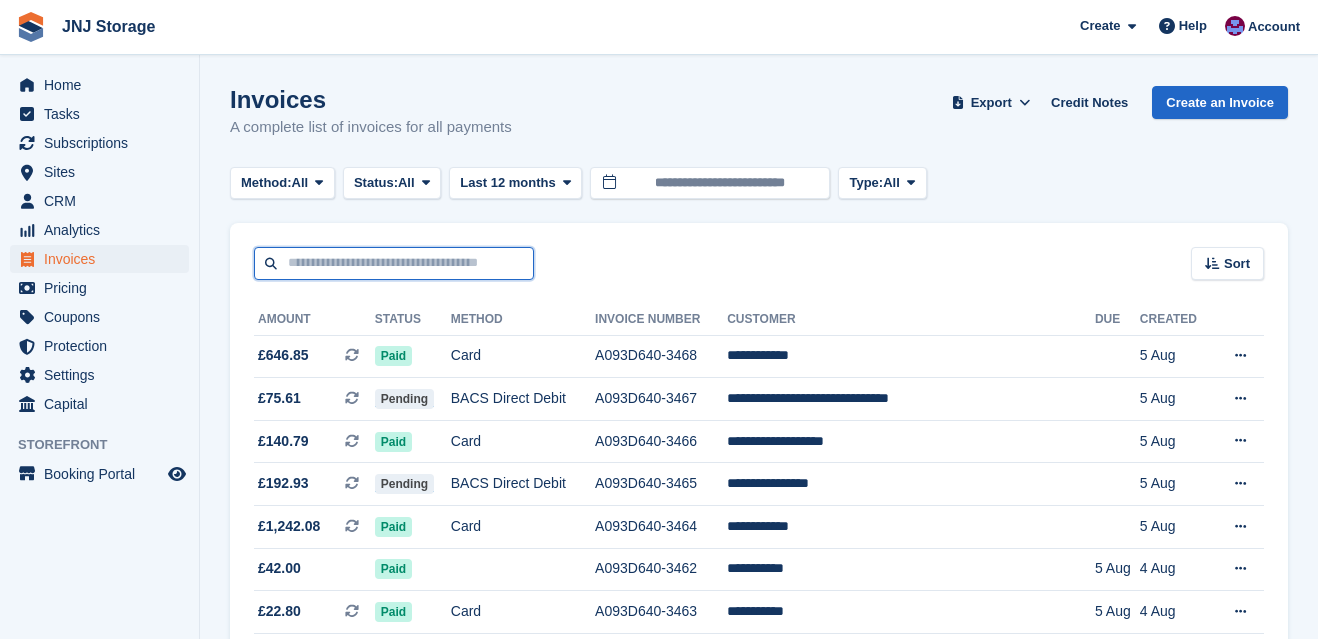 click at bounding box center (394, 263) 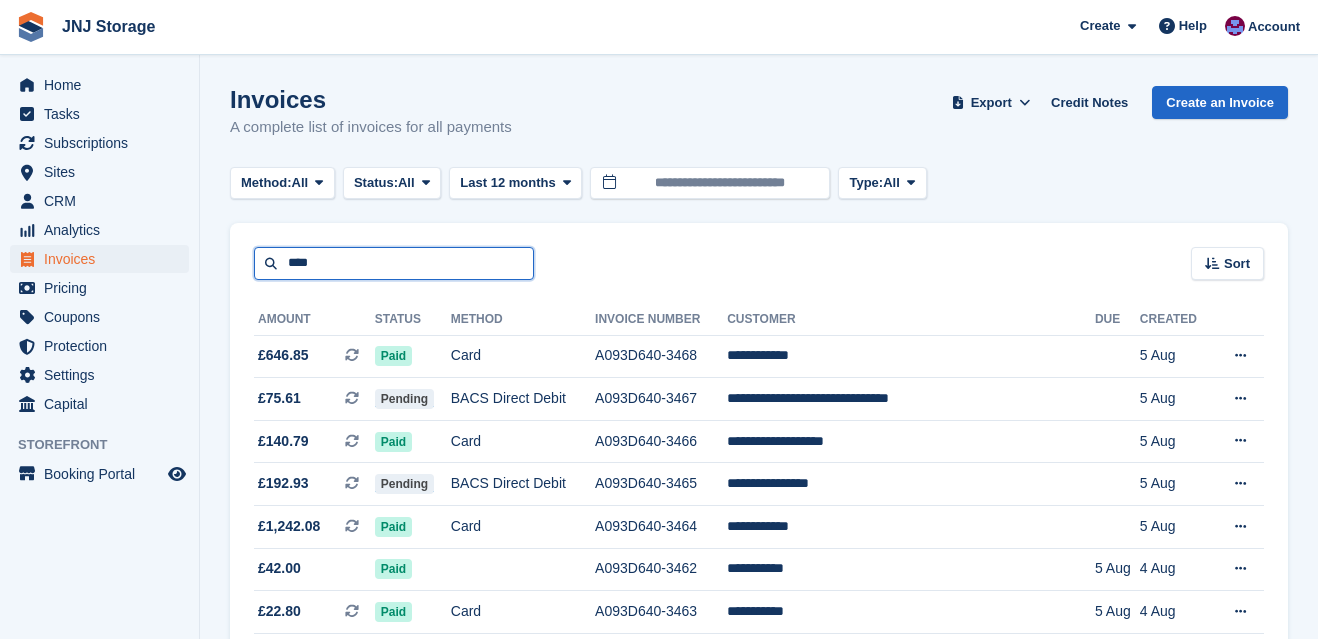 type on "****" 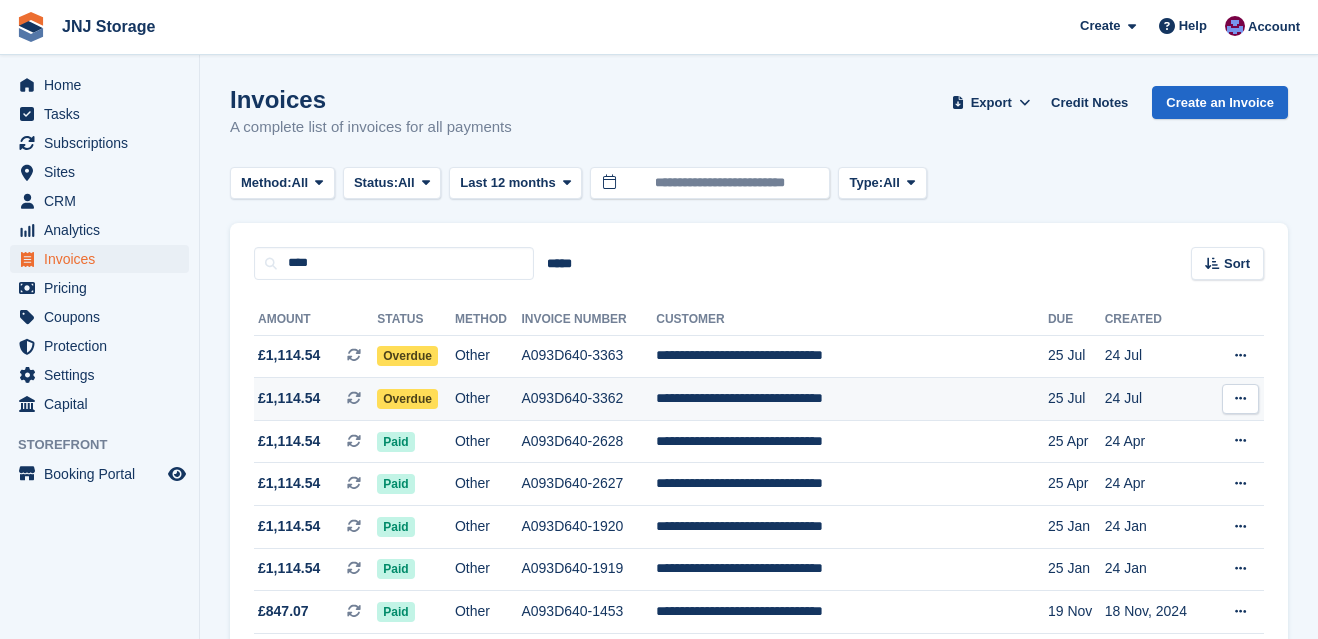click on "£1,114.54
This is a recurring subscription invoice." at bounding box center (315, 398) 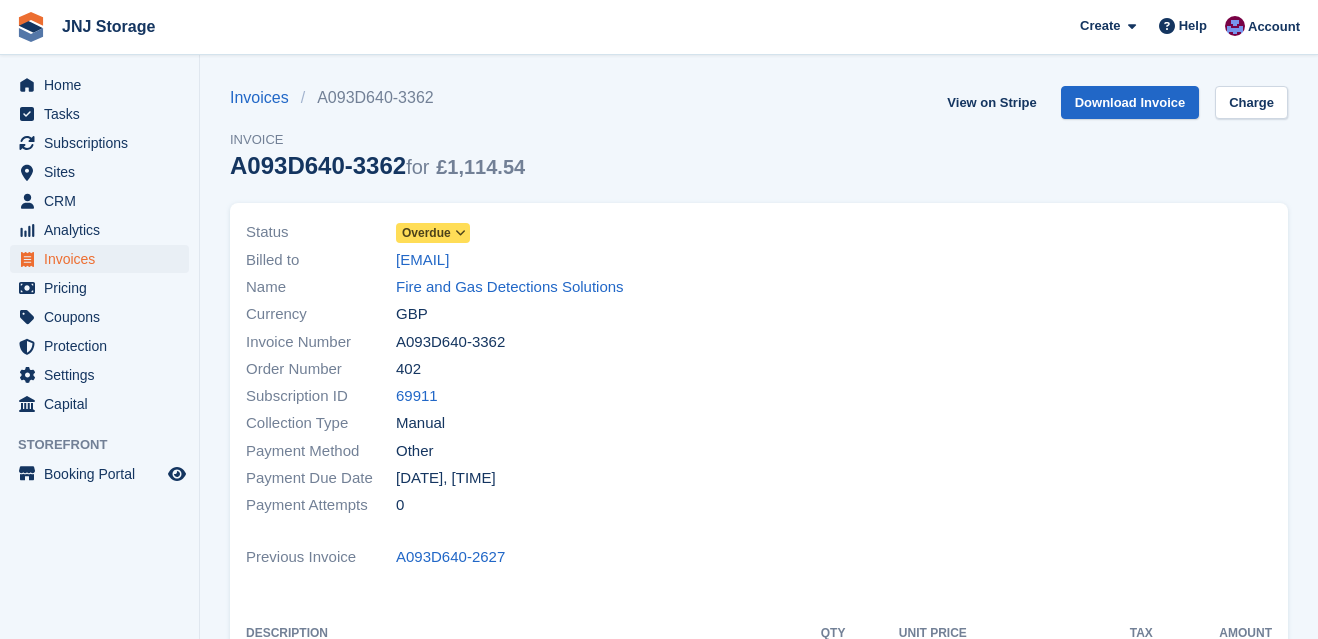 scroll, scrollTop: 0, scrollLeft: 0, axis: both 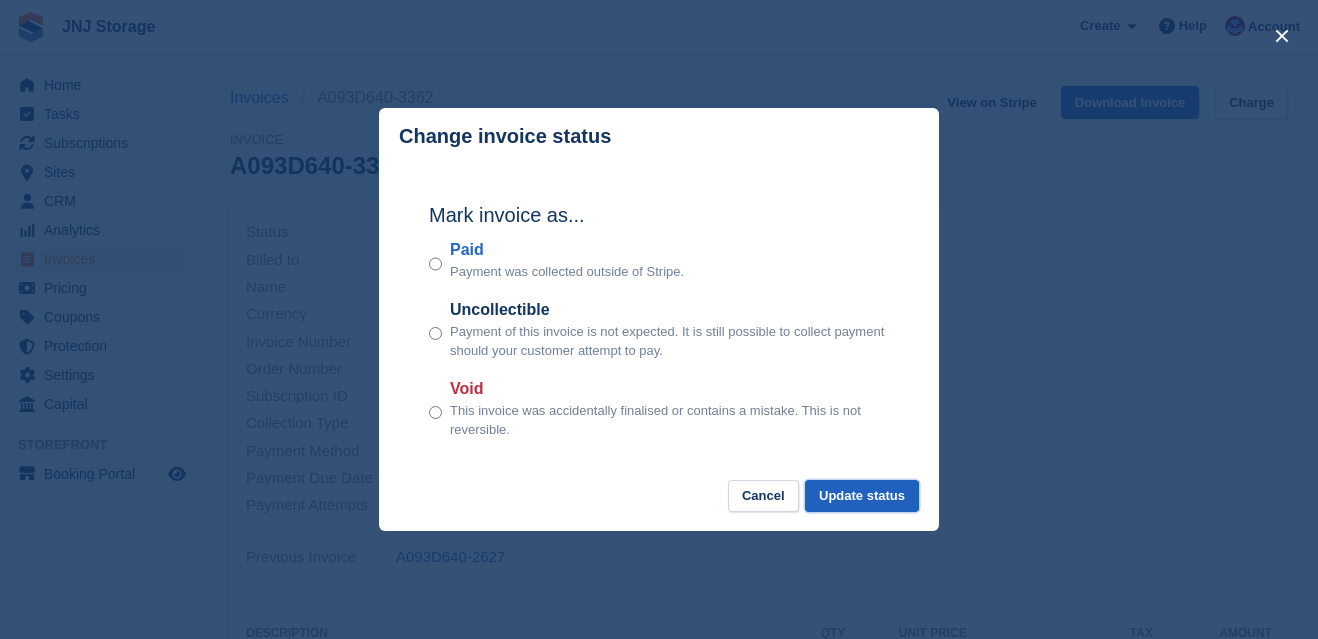 click on "Update status" at bounding box center (862, 496) 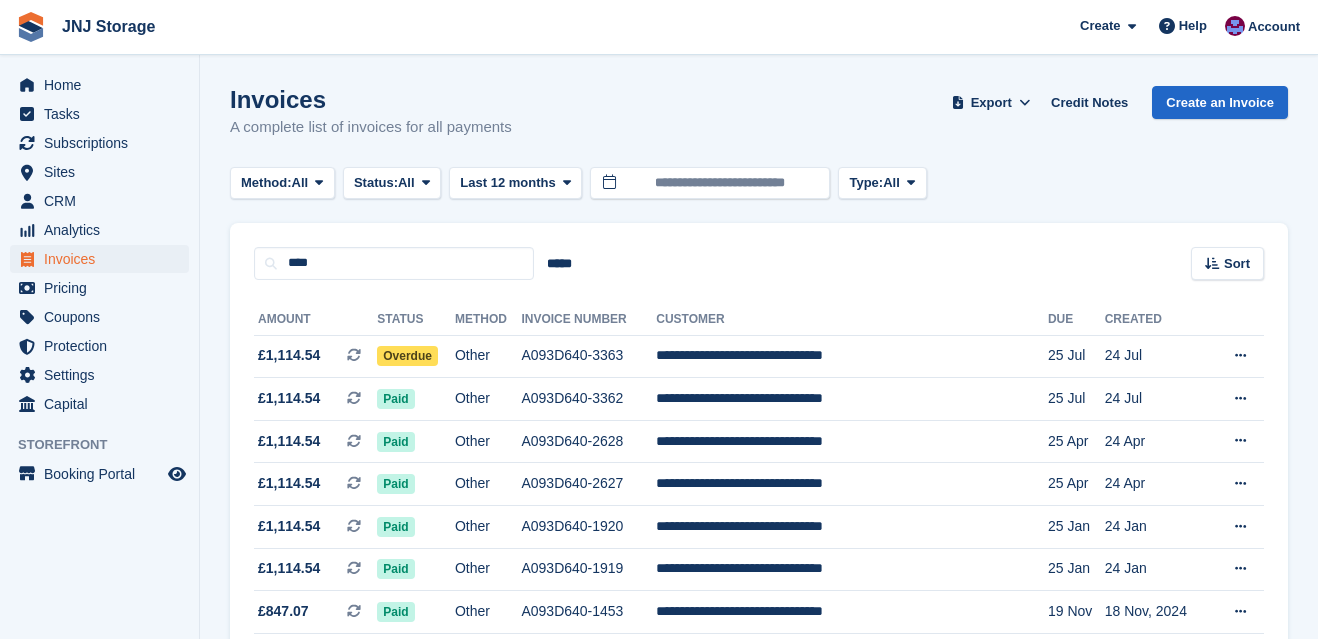 scroll, scrollTop: 0, scrollLeft: 0, axis: both 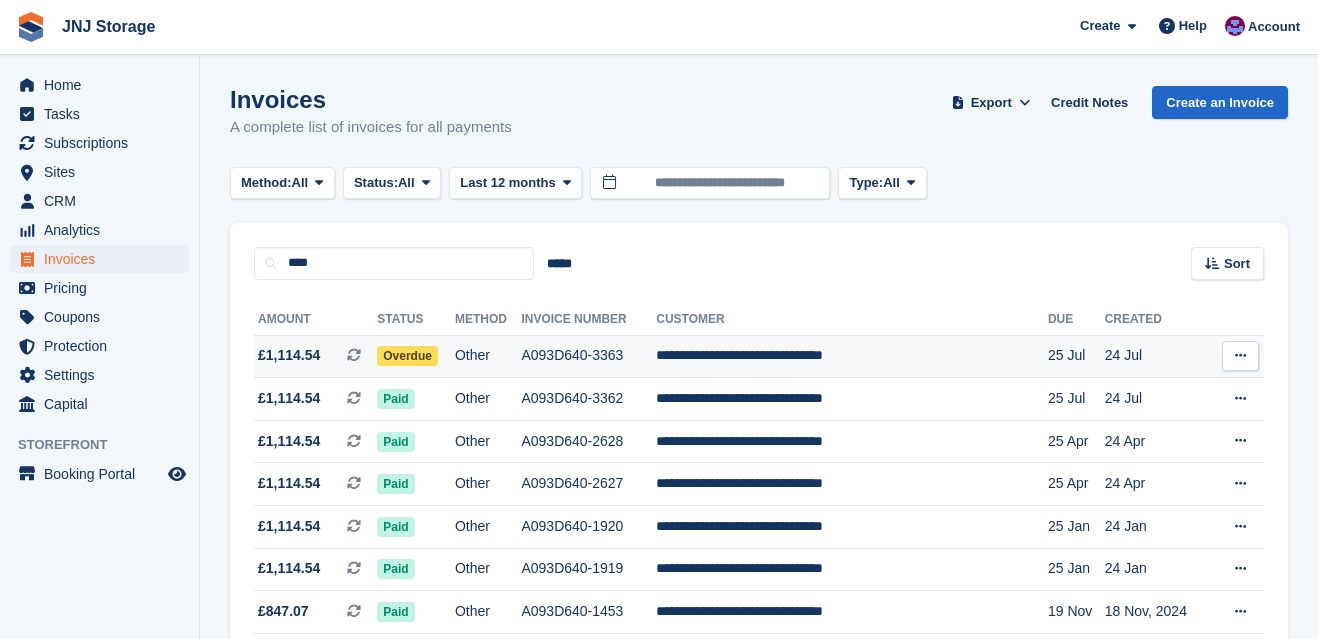 click on "£1,114.54
This is a recurring subscription invoice." at bounding box center (315, 355) 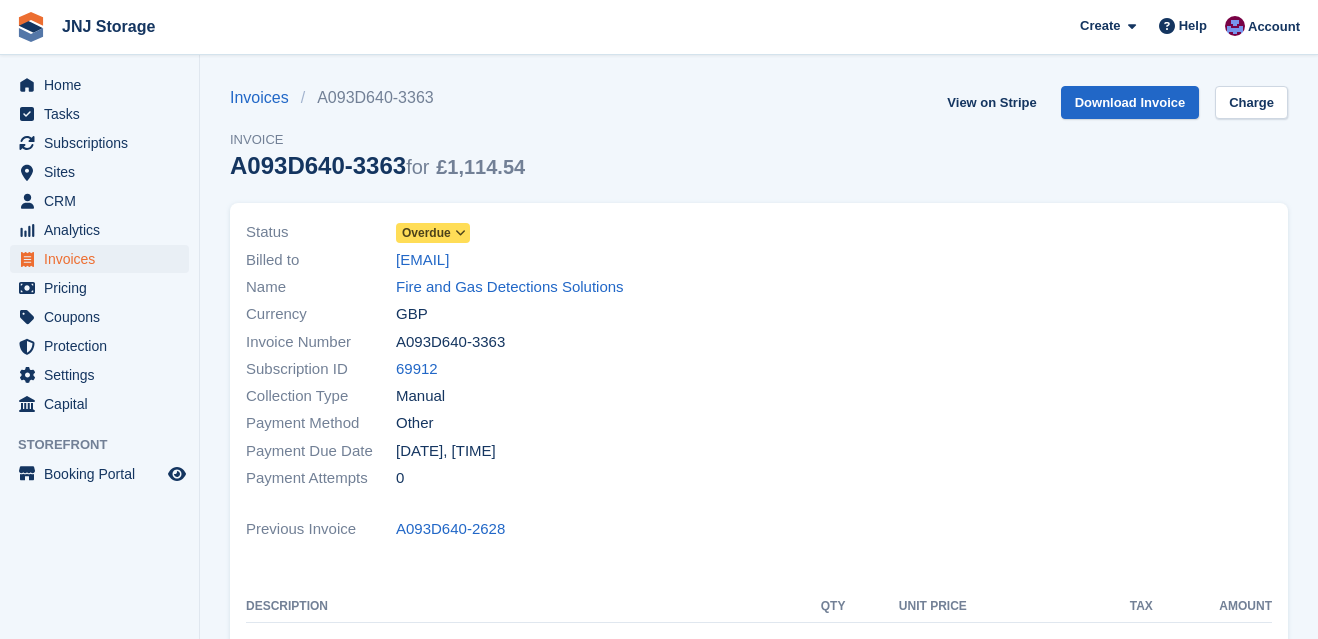 scroll, scrollTop: 0, scrollLeft: 0, axis: both 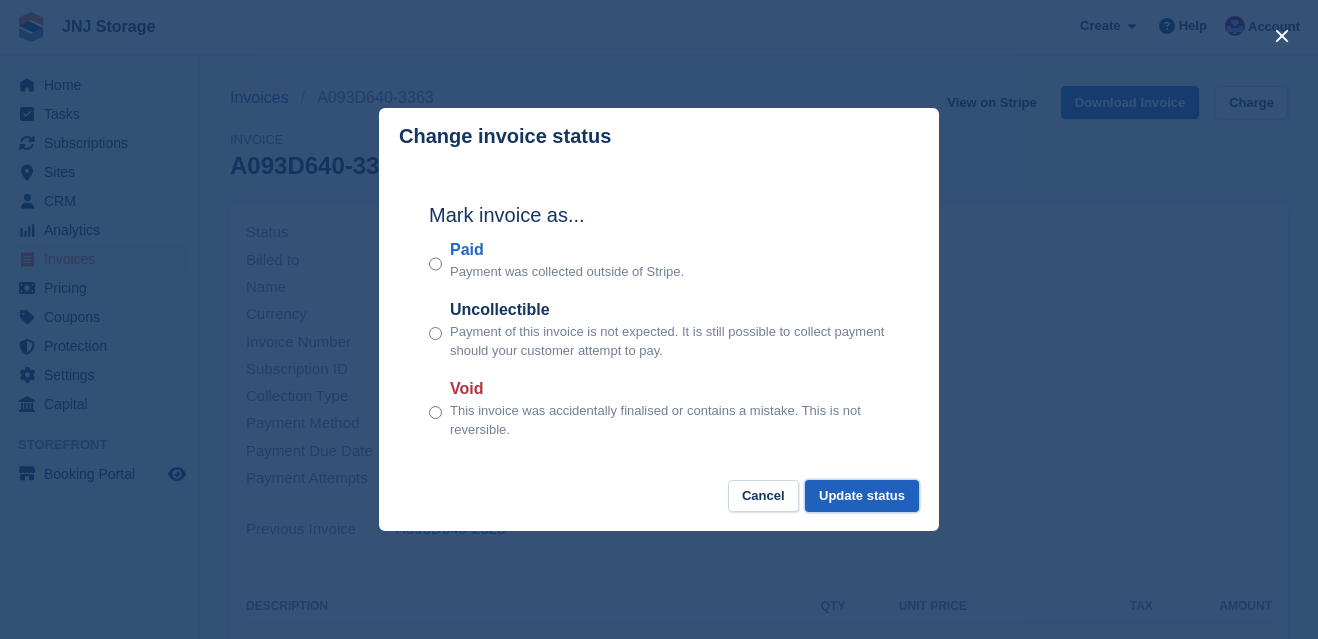 click on "Update status" at bounding box center [862, 496] 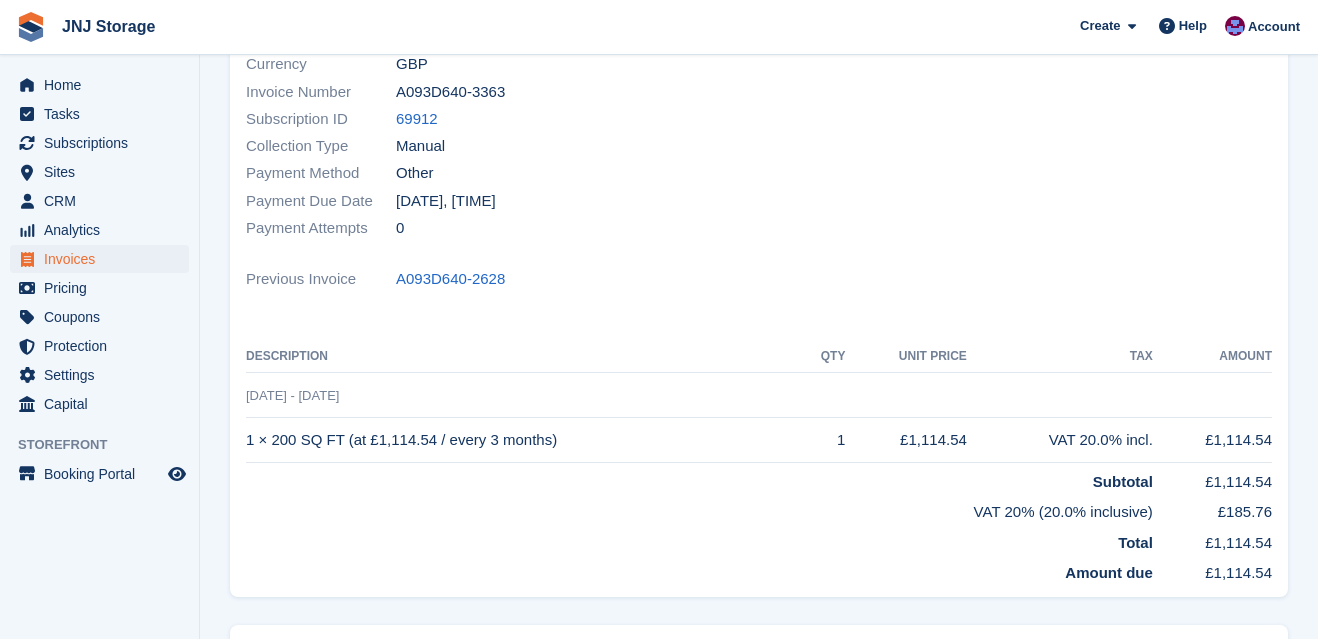 scroll, scrollTop: 0, scrollLeft: 0, axis: both 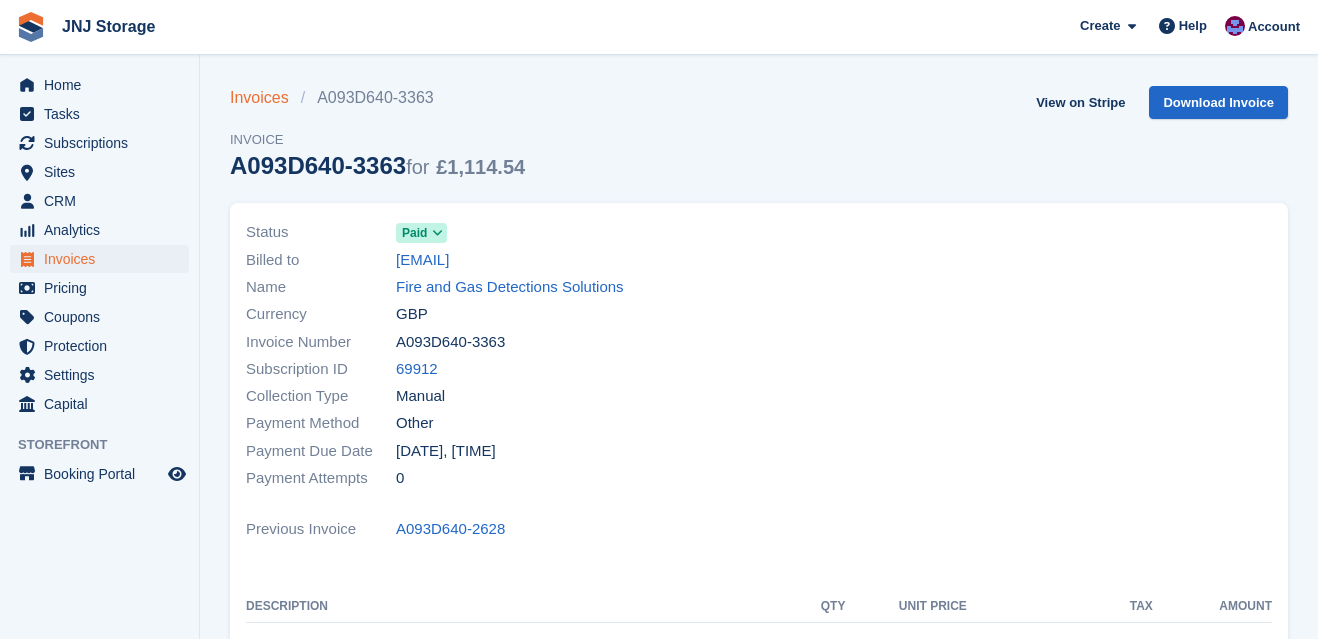 click on "Invoices" at bounding box center (265, 98) 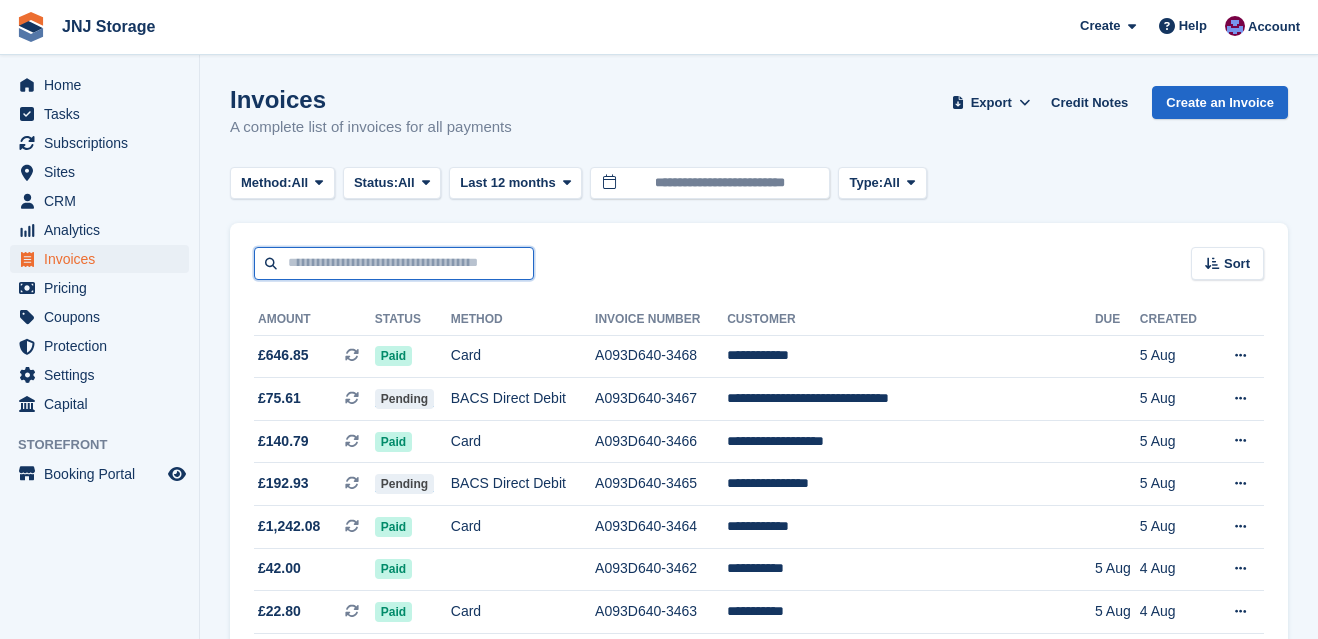 click at bounding box center (394, 263) 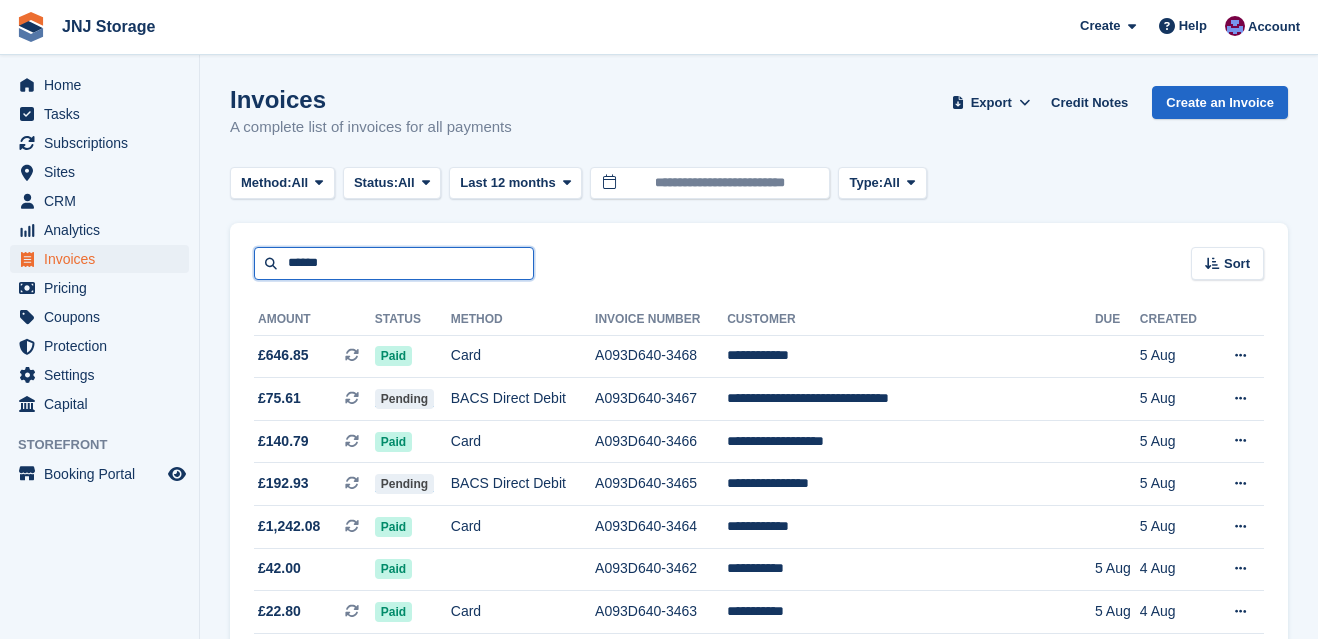 type on "******" 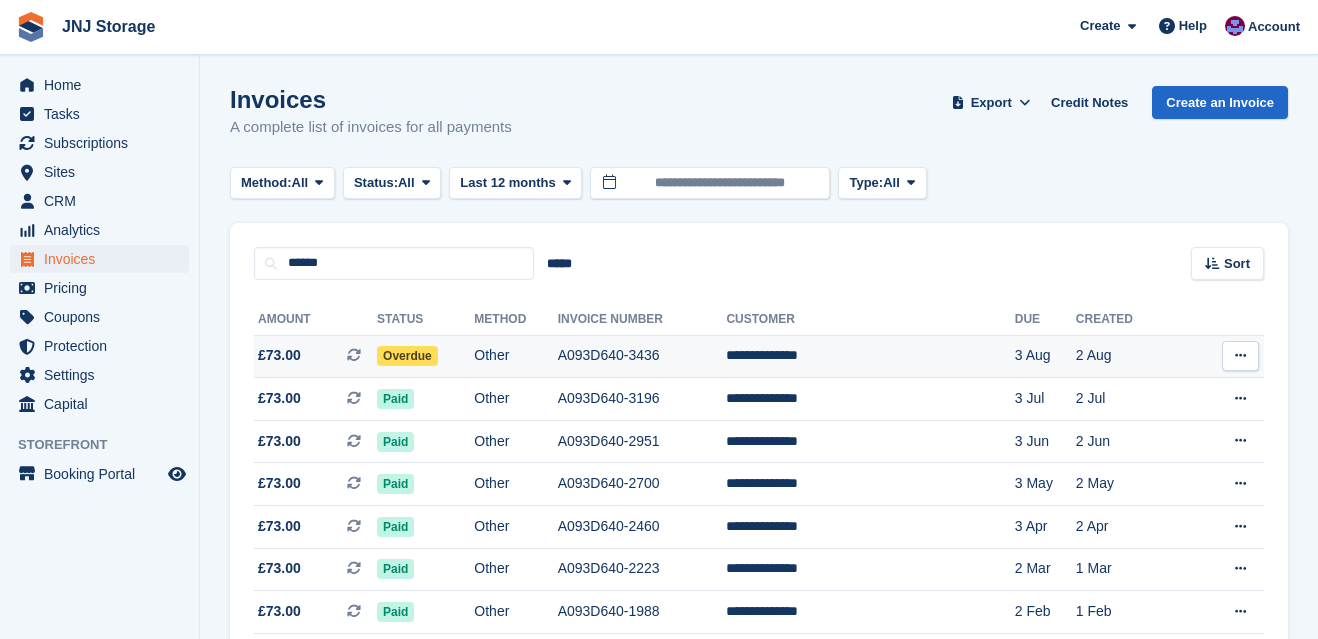 click on "£73.00
This is a recurring subscription invoice." at bounding box center (315, 355) 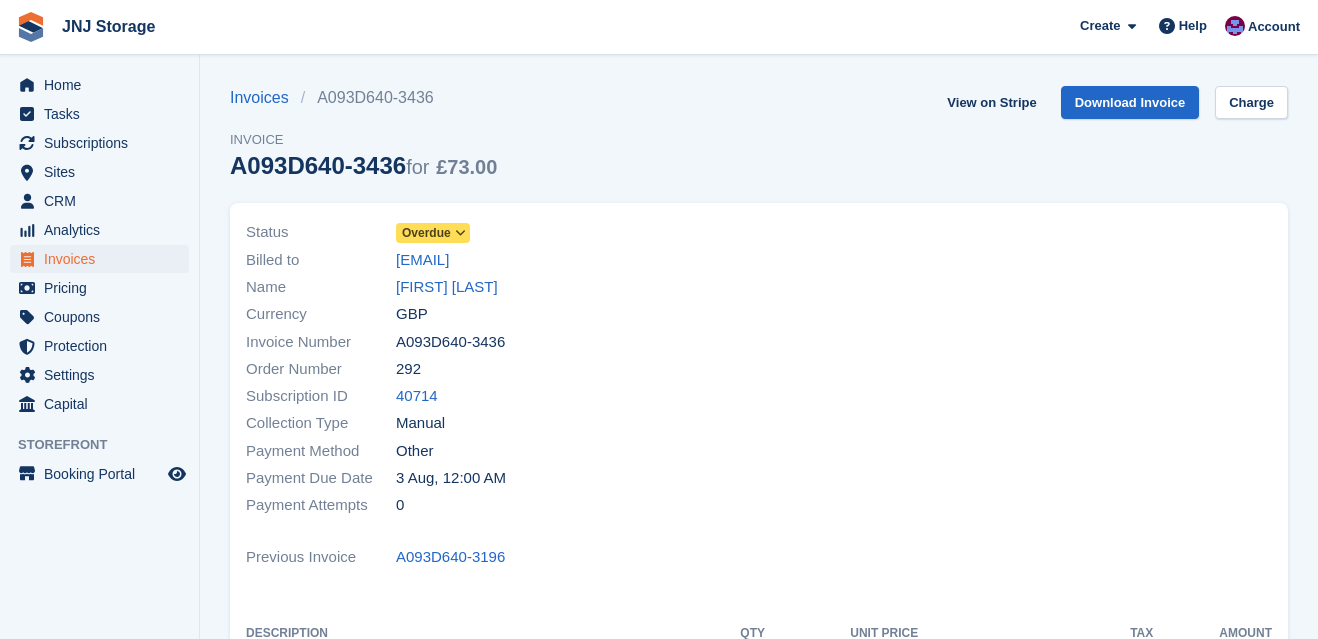 scroll, scrollTop: 0, scrollLeft: 0, axis: both 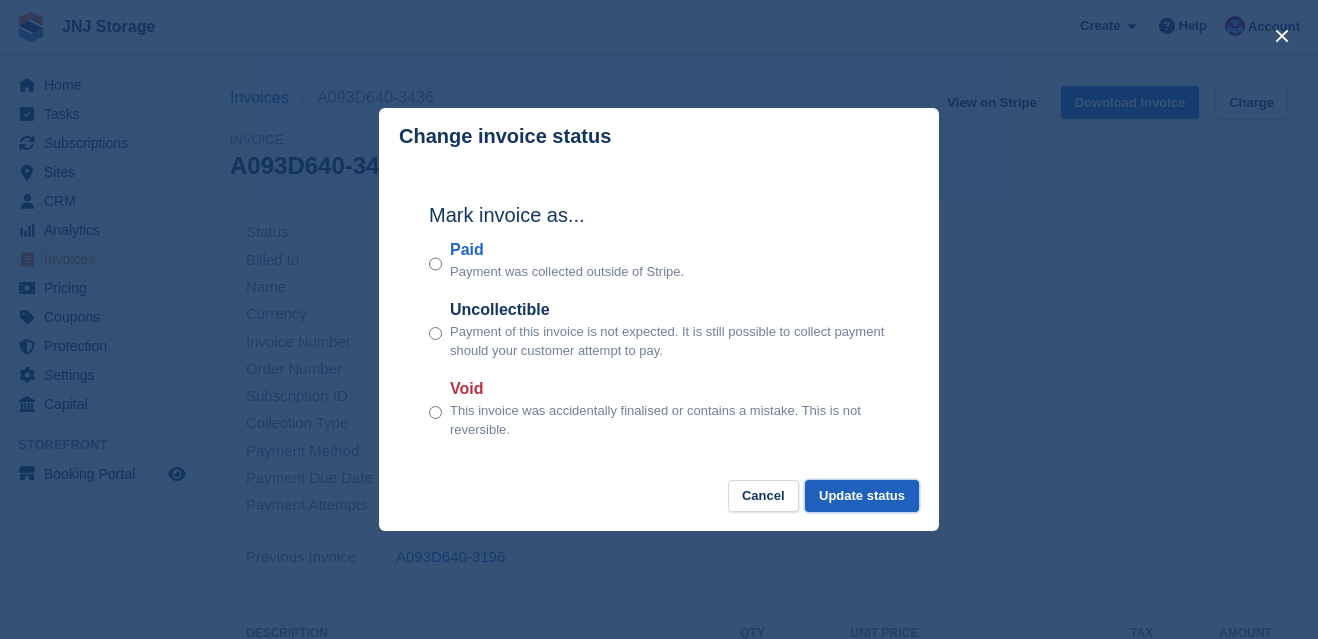 click on "Update status" at bounding box center (862, 496) 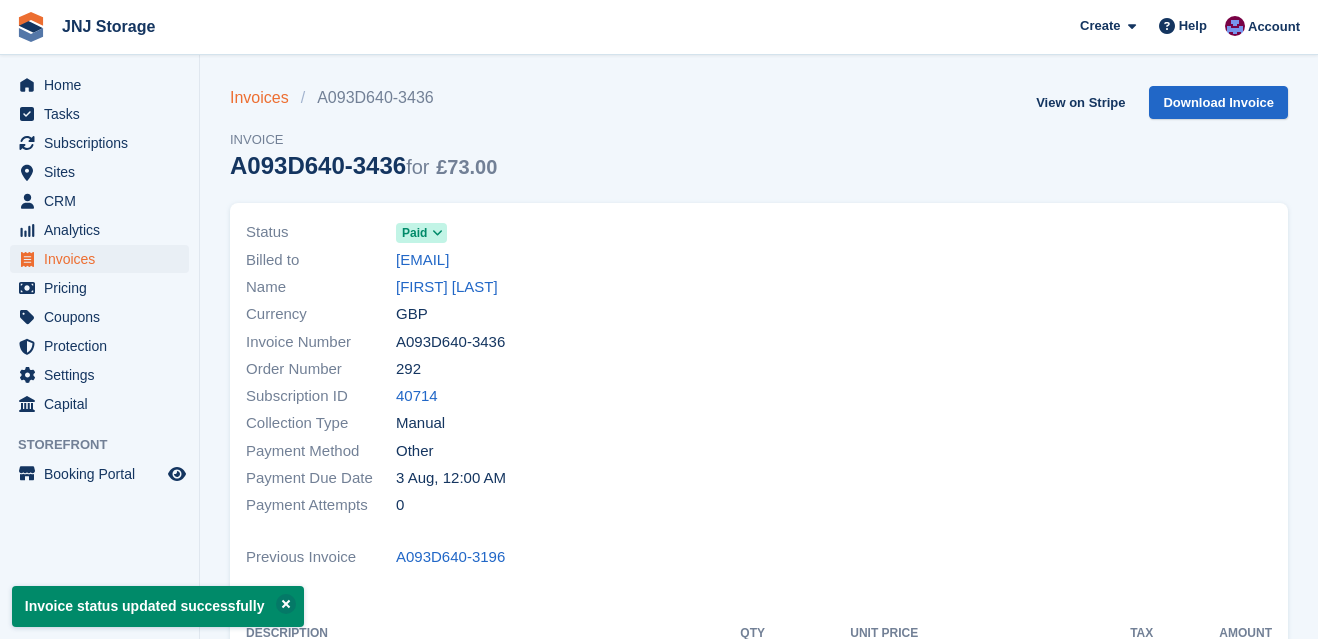 click on "Invoices" at bounding box center [265, 98] 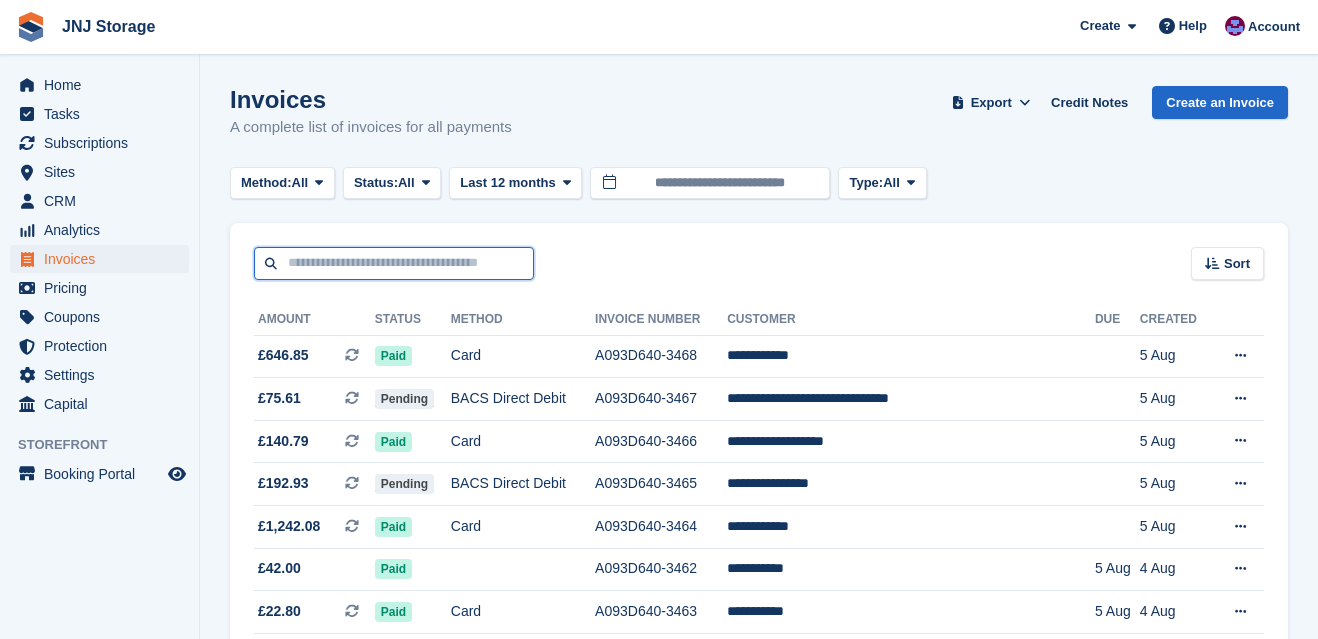 click at bounding box center (394, 263) 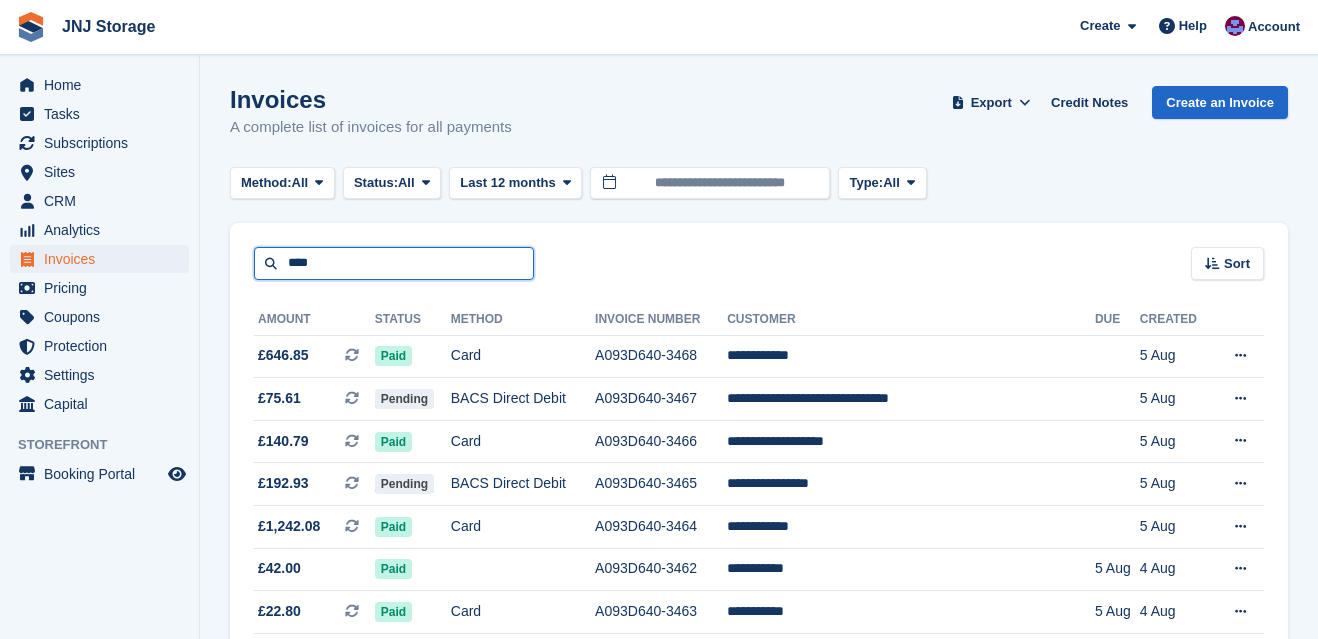 type on "****" 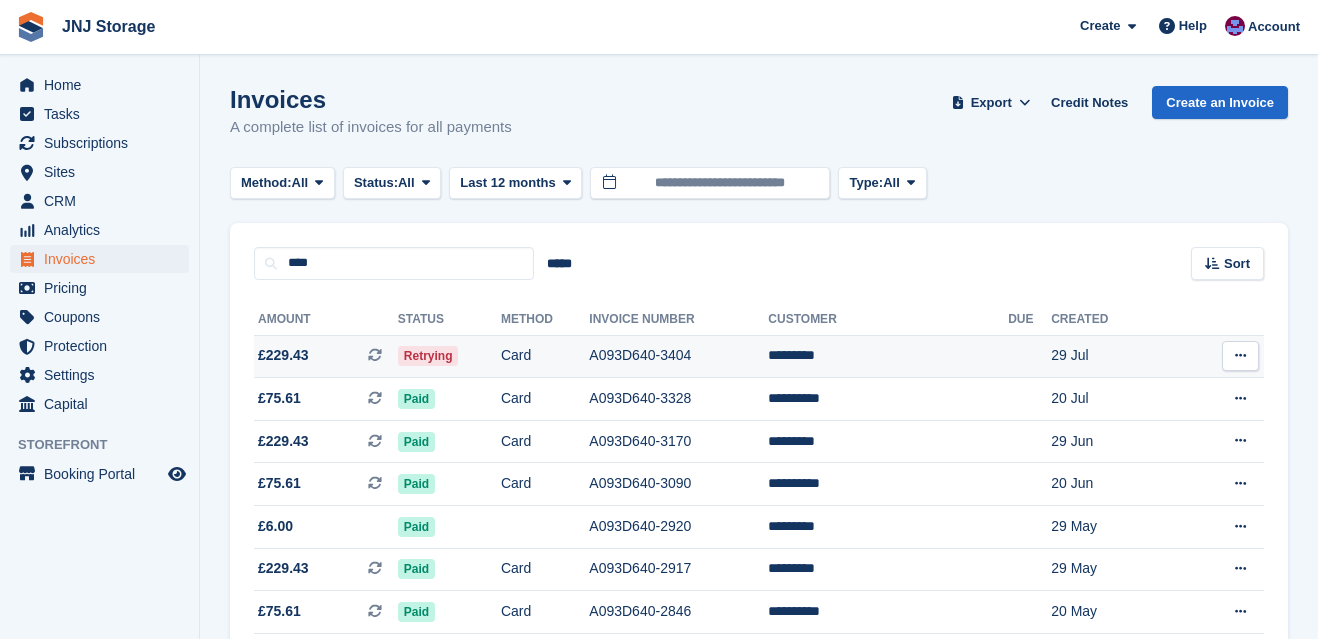 click on "£229.43
This is a recurring subscription invoice." at bounding box center [326, 355] 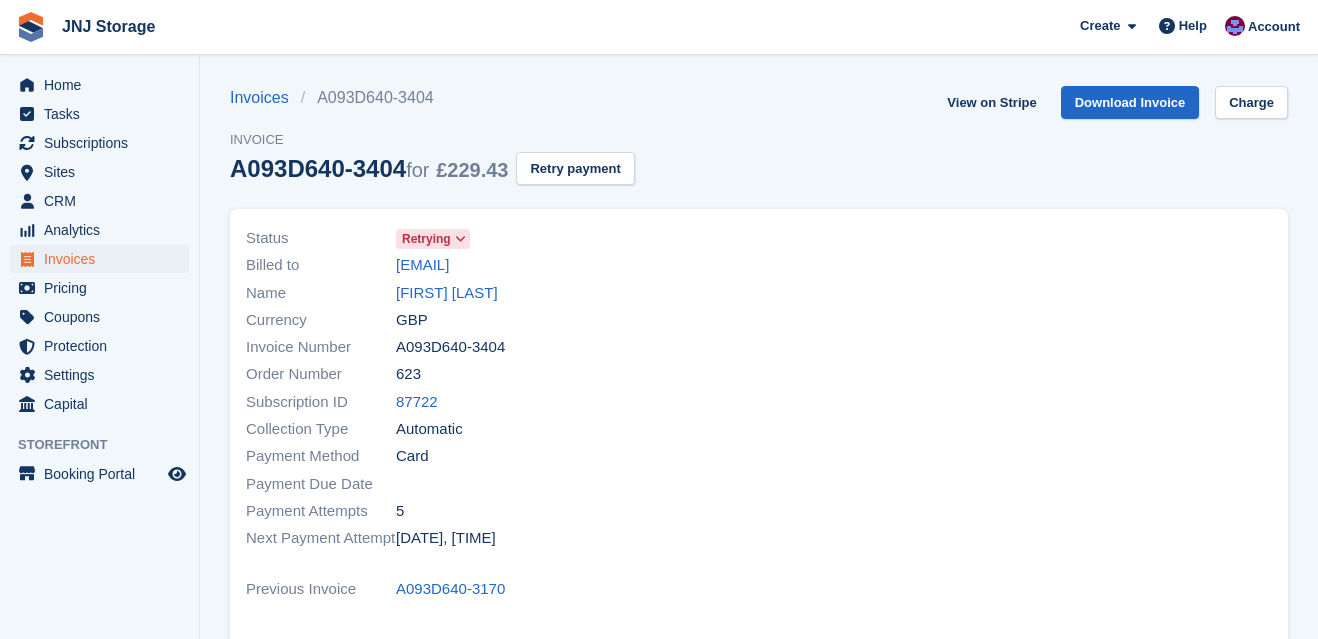 scroll, scrollTop: 0, scrollLeft: 0, axis: both 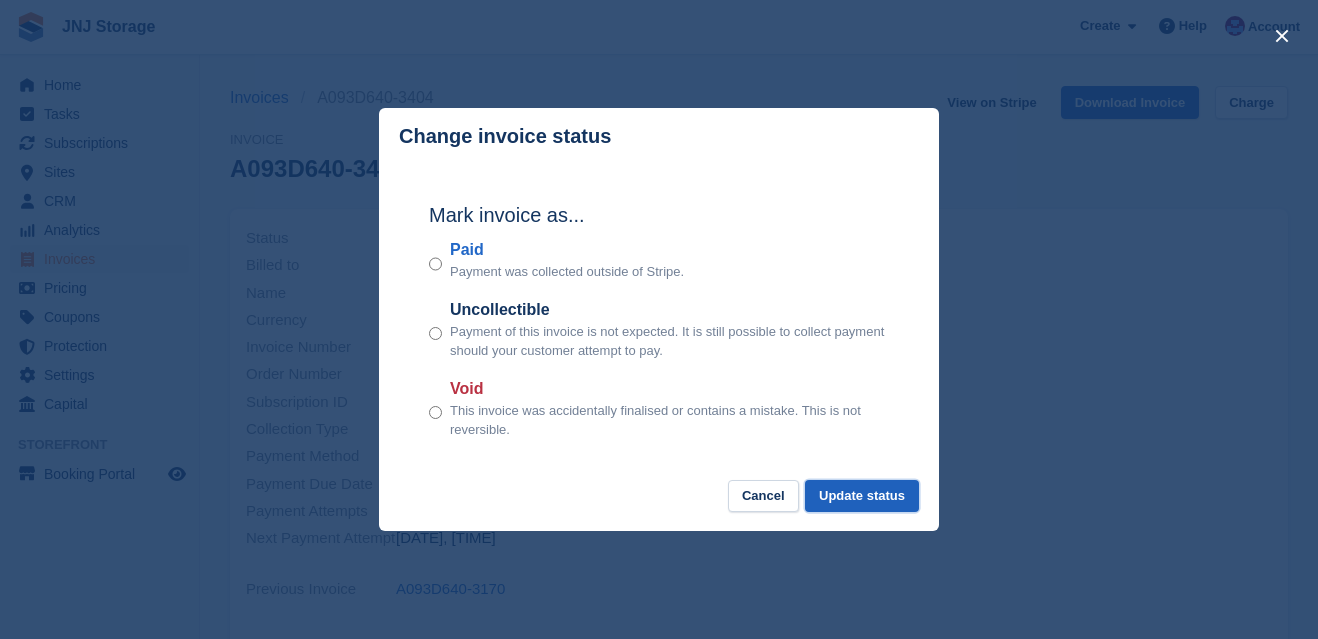 click on "Update status" at bounding box center (862, 496) 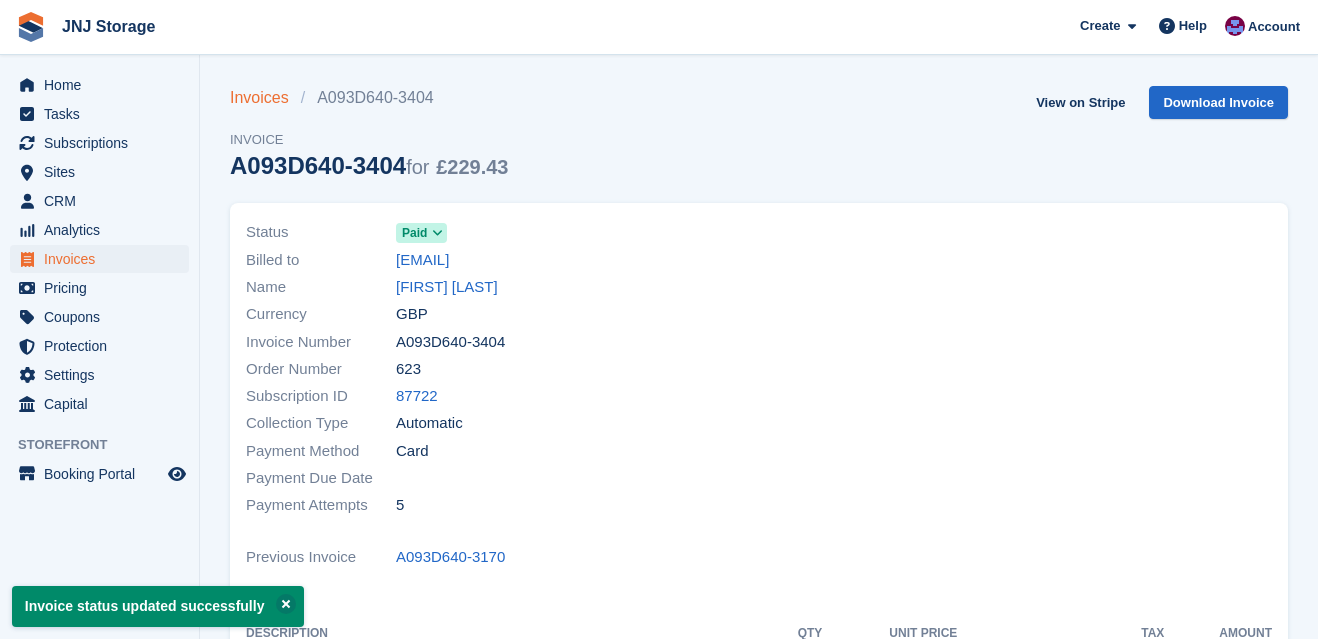 click on "Invoices" at bounding box center [265, 98] 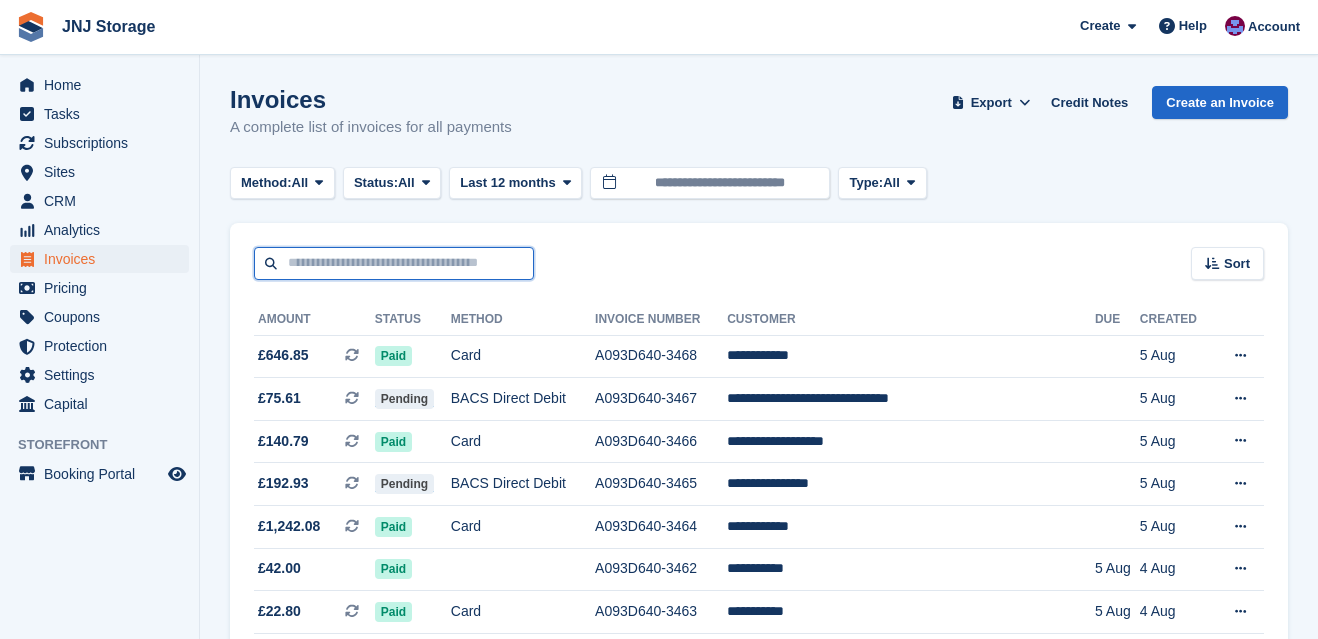 click at bounding box center [394, 263] 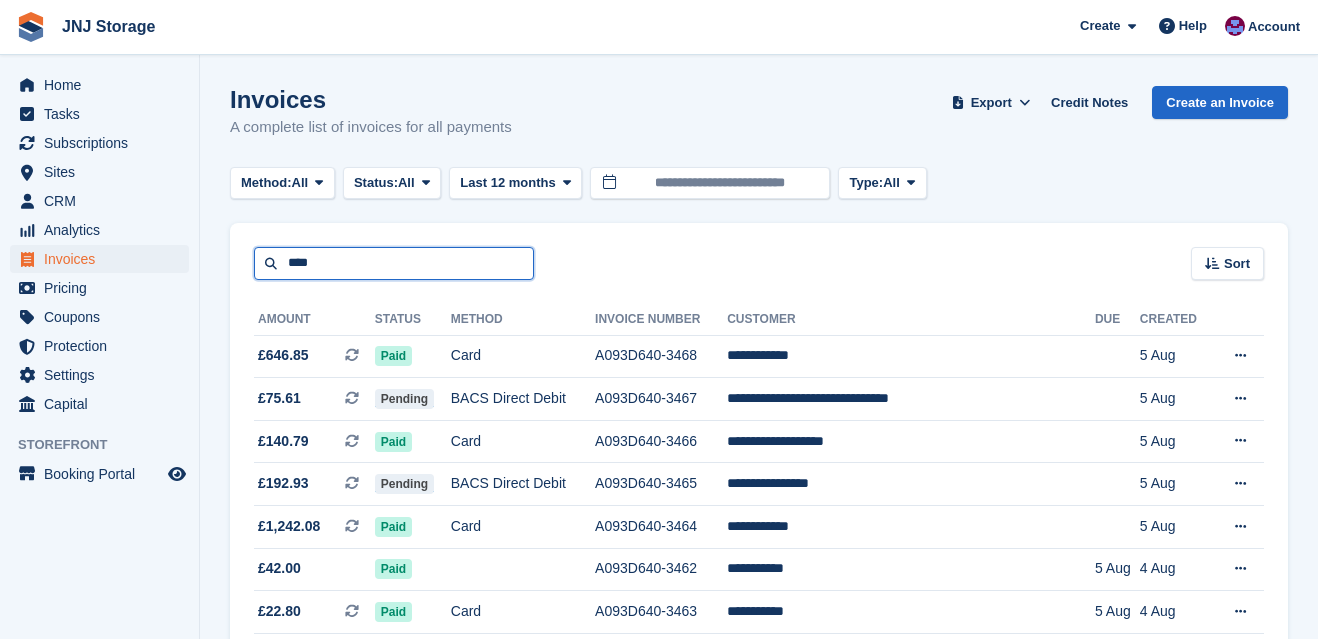 type on "****" 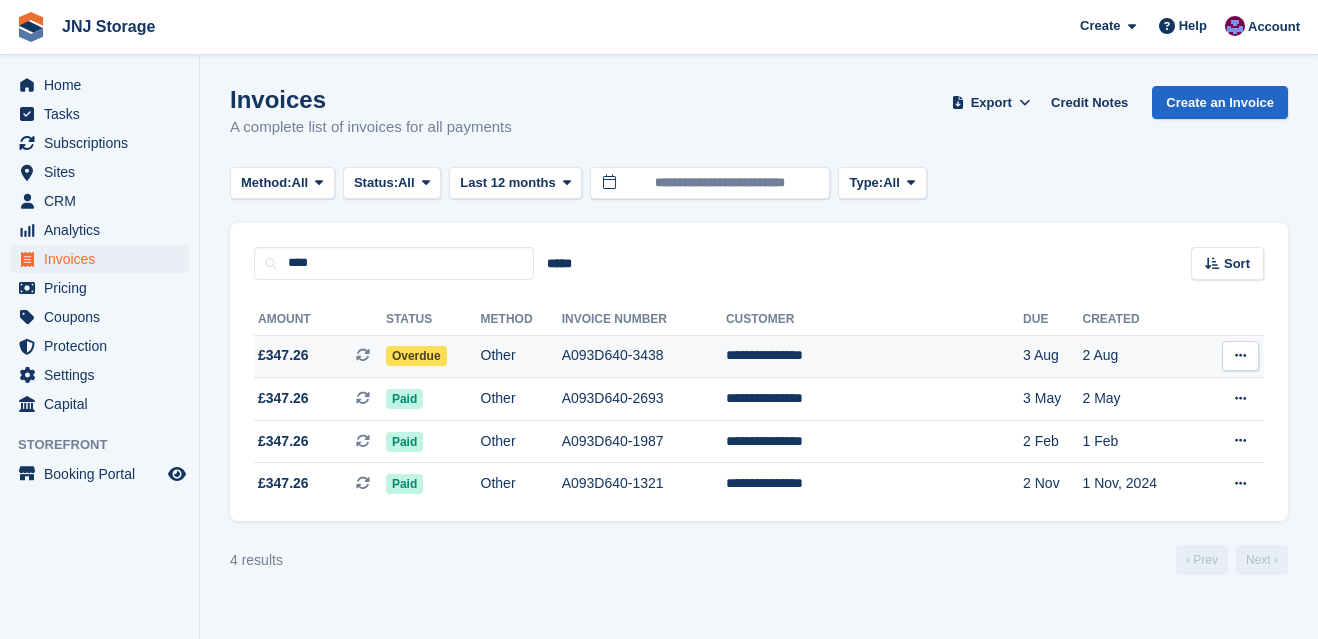 click on "£347.26
This is a recurring subscription invoice." at bounding box center [320, 355] 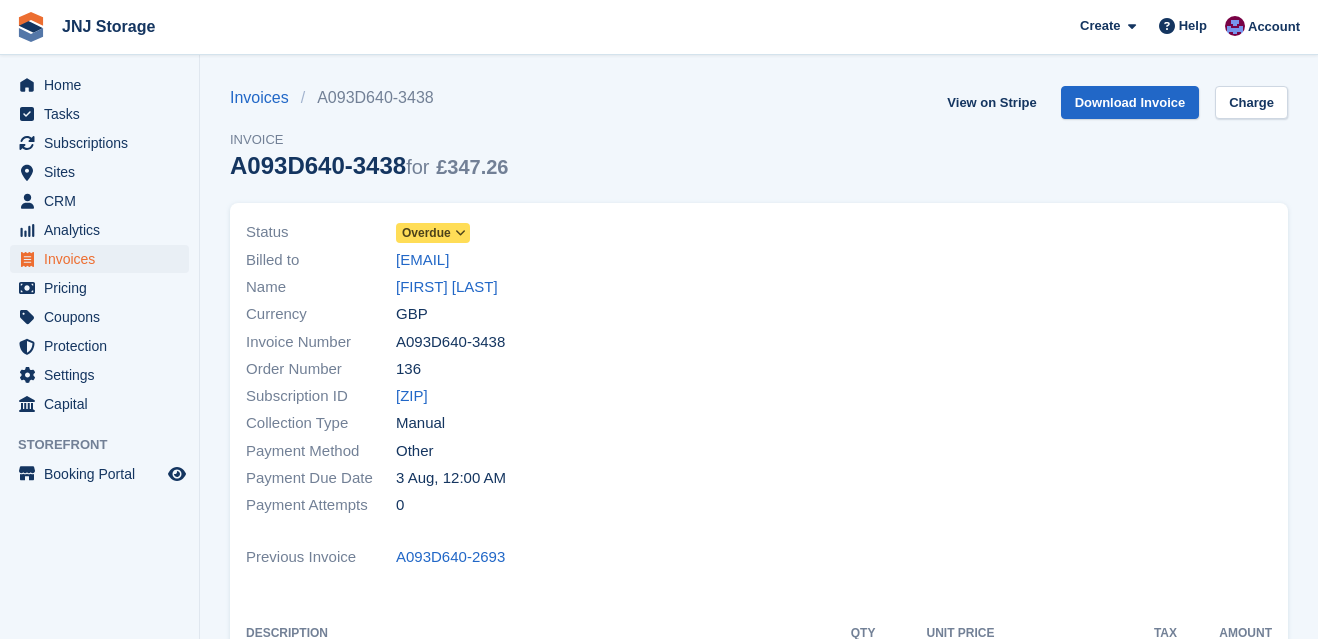scroll, scrollTop: 0, scrollLeft: 0, axis: both 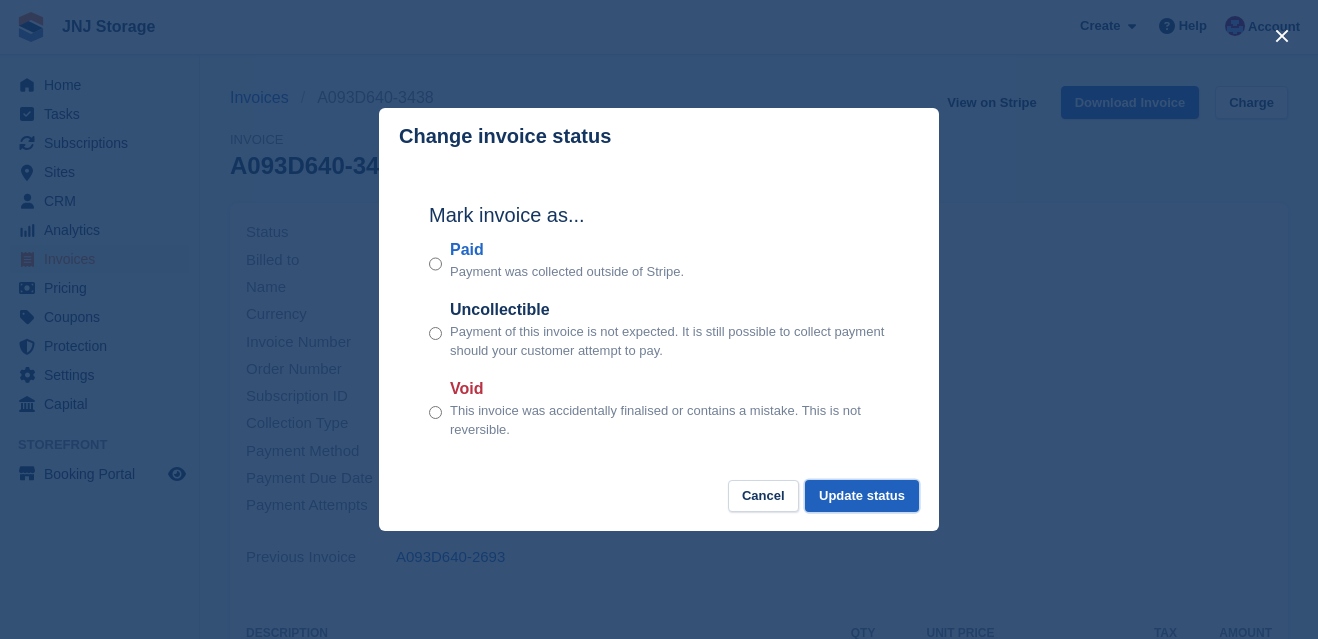 click on "Update status" at bounding box center (862, 496) 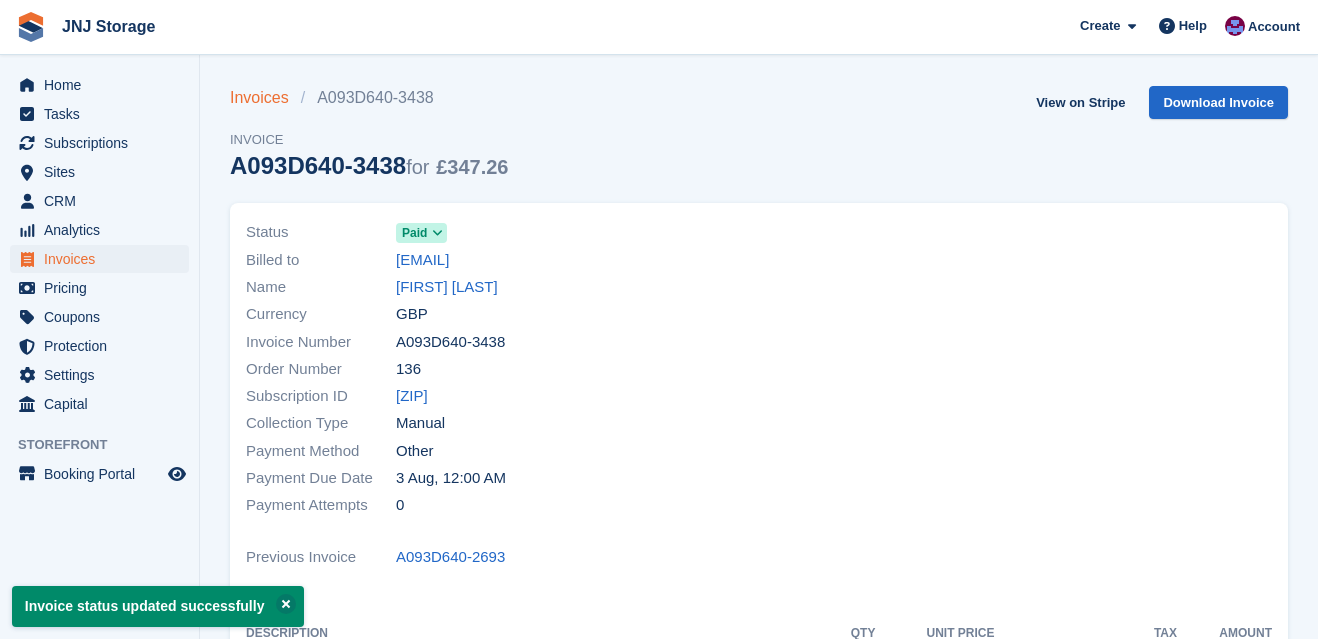 click on "Invoices" at bounding box center [265, 98] 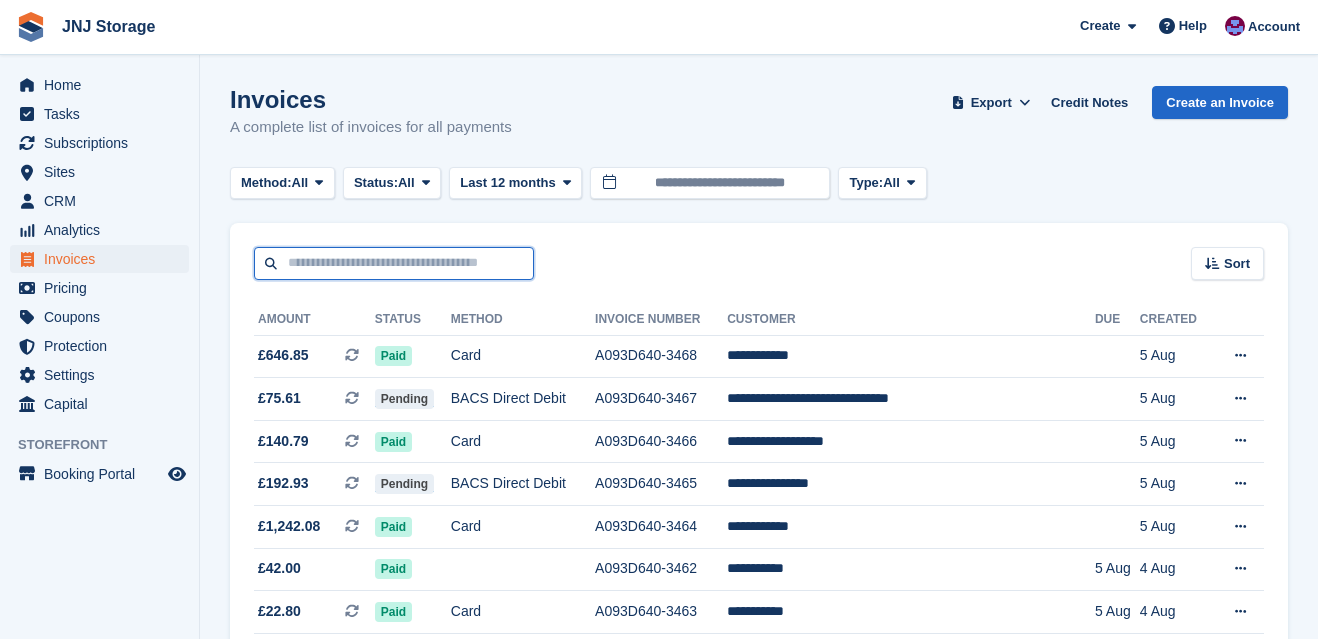 click at bounding box center [394, 263] 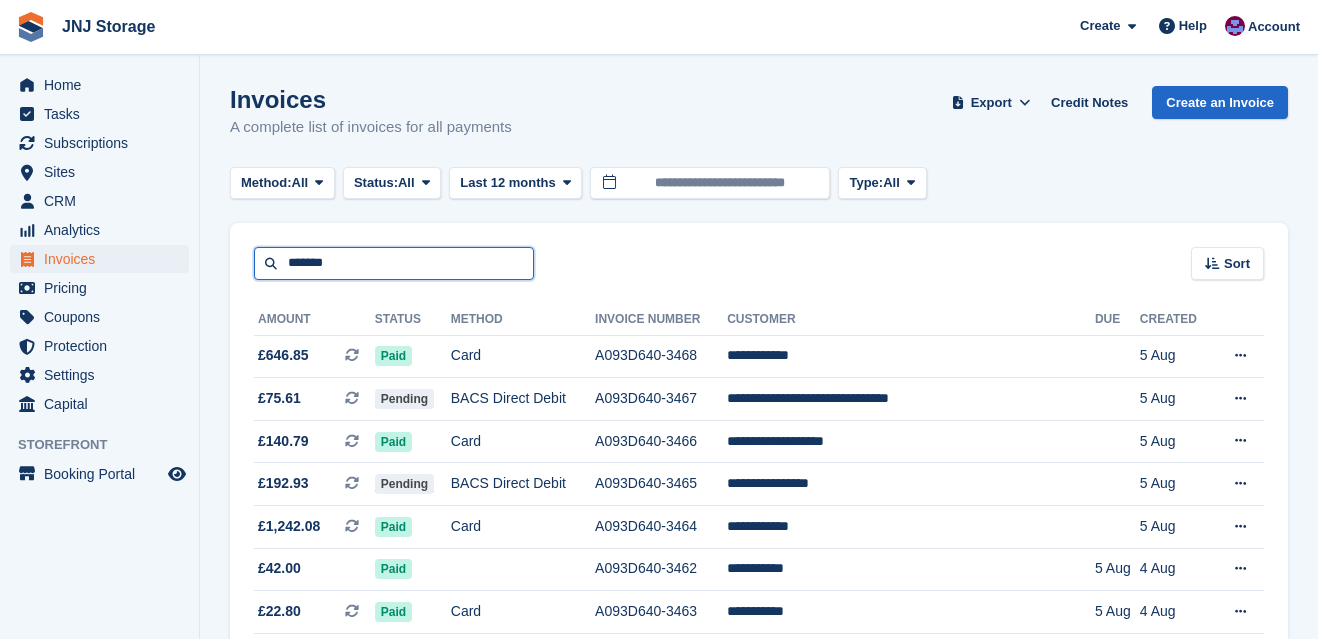 type on "*******" 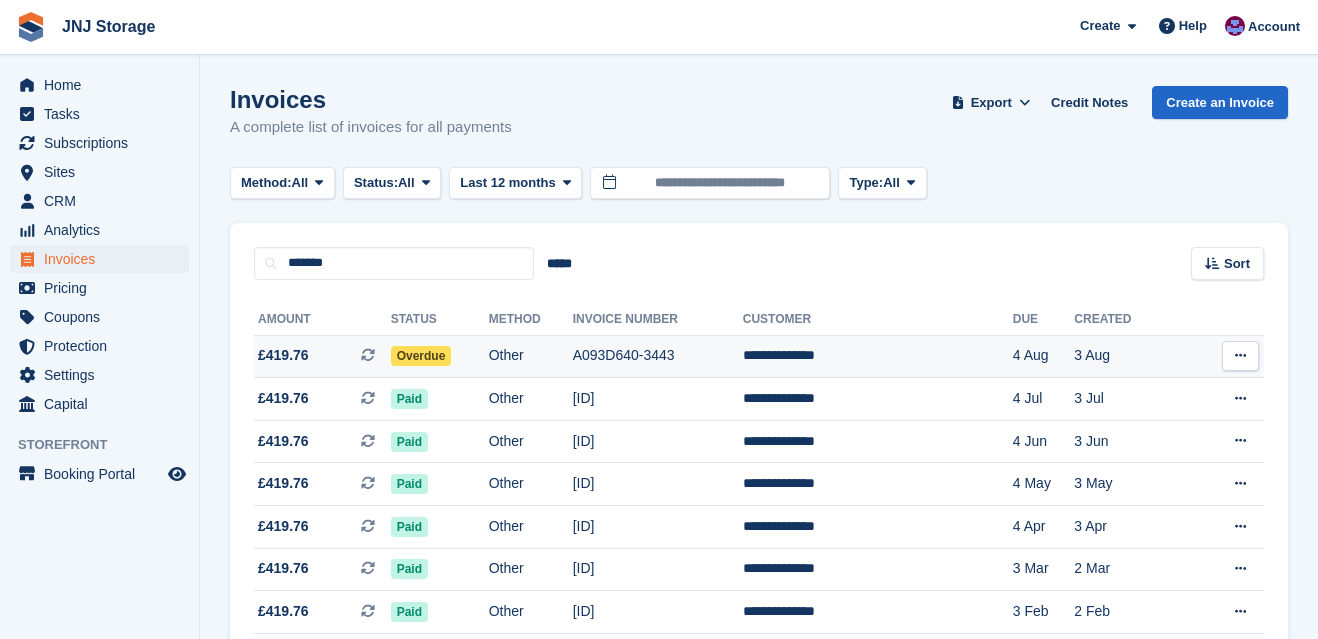click on "£419.76
This is a recurring subscription invoice." at bounding box center (322, 355) 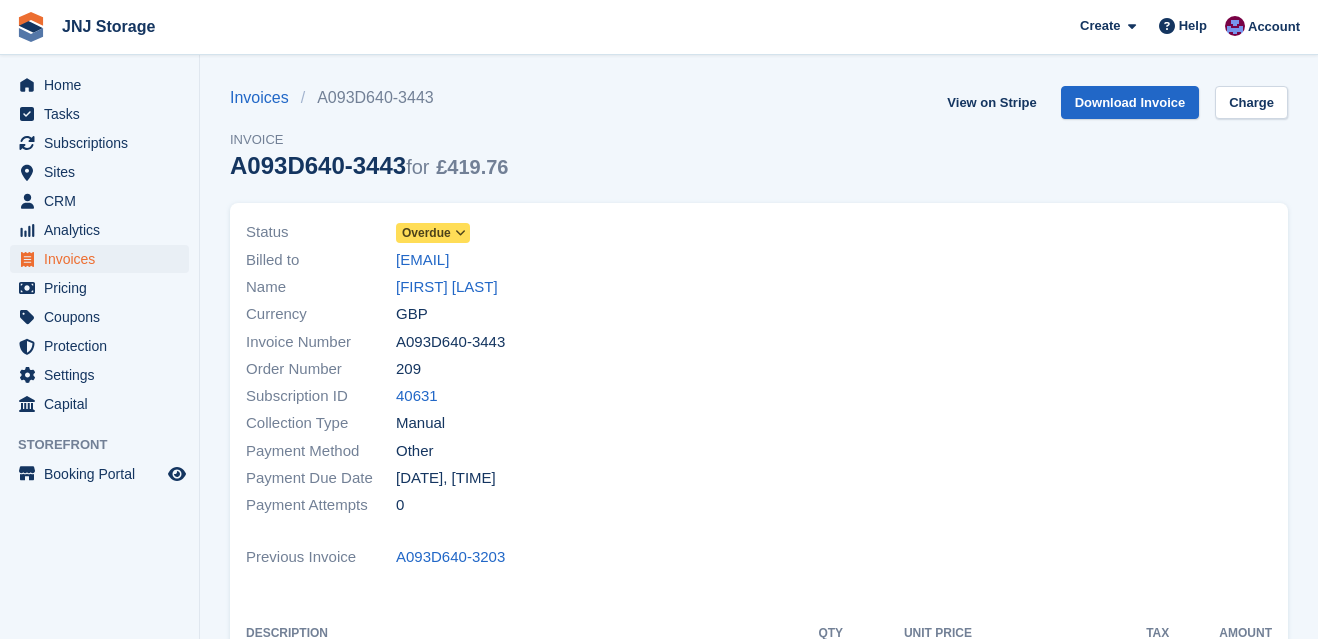 scroll, scrollTop: 0, scrollLeft: 0, axis: both 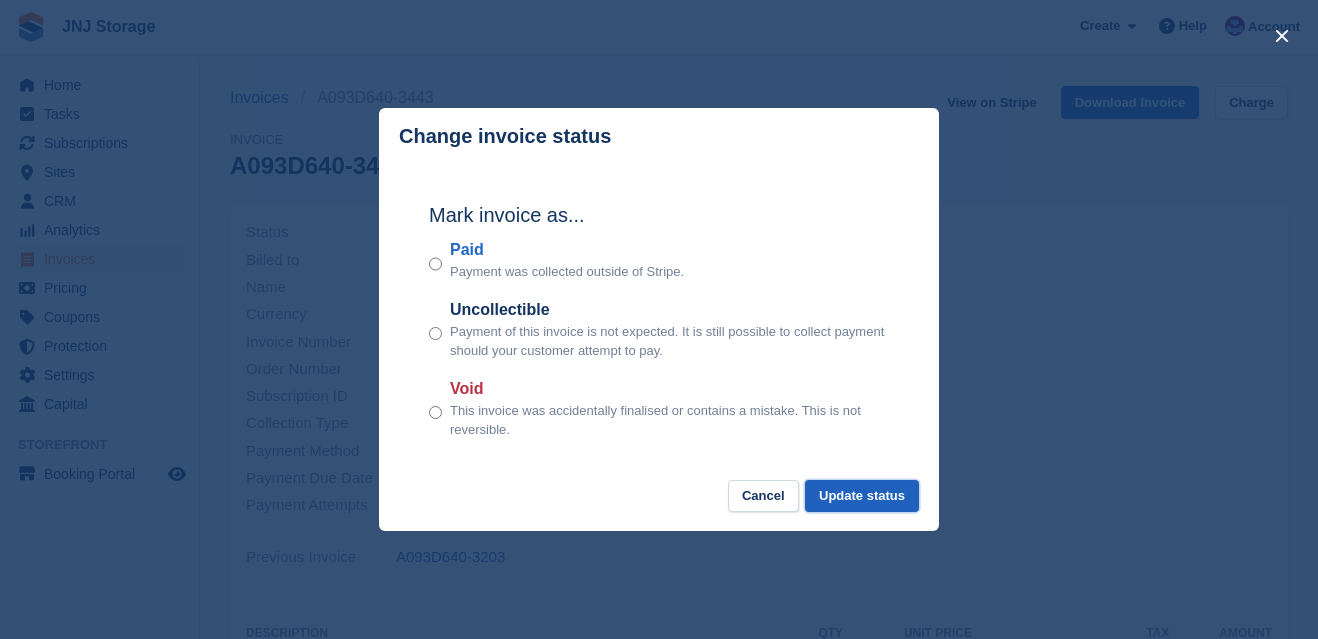 click on "Update status" at bounding box center [862, 496] 